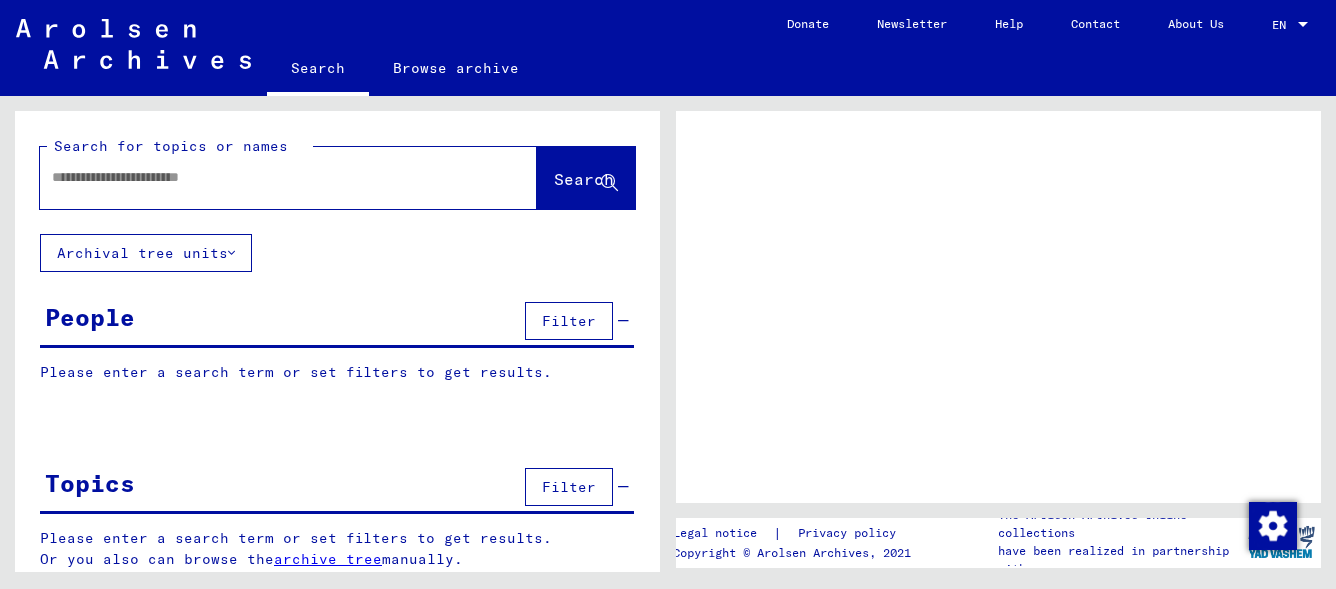 scroll, scrollTop: 0, scrollLeft: 0, axis: both 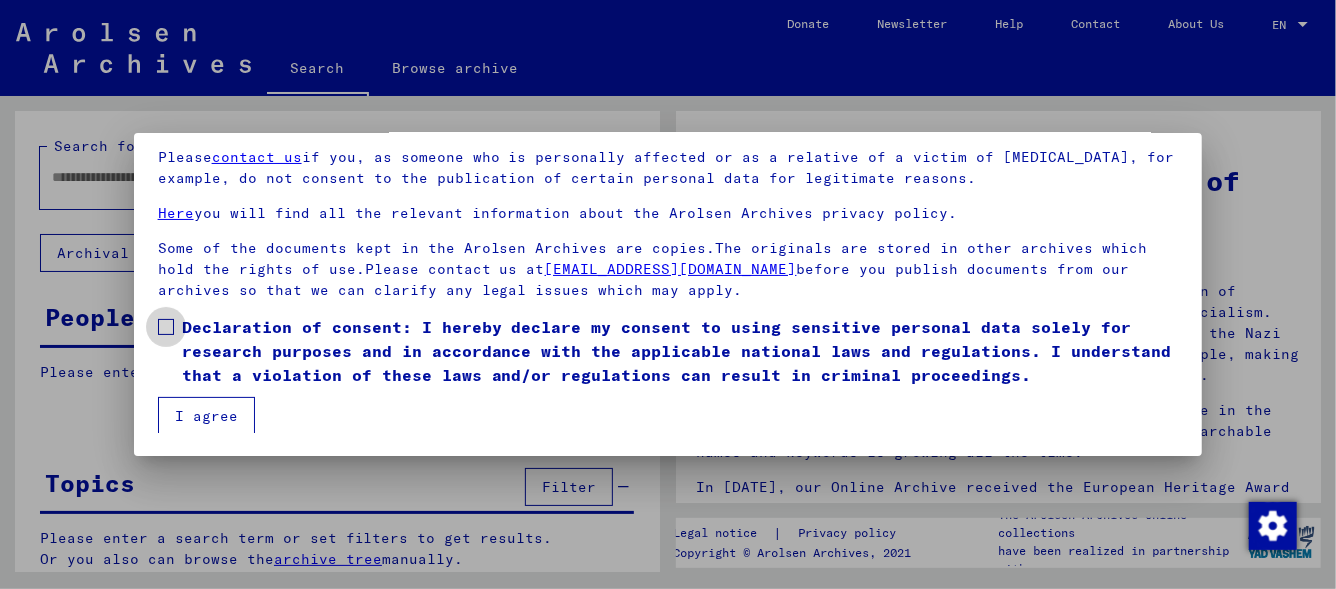 drag, startPoint x: 172, startPoint y: 321, endPoint x: 171, endPoint y: 333, distance: 12.0415945 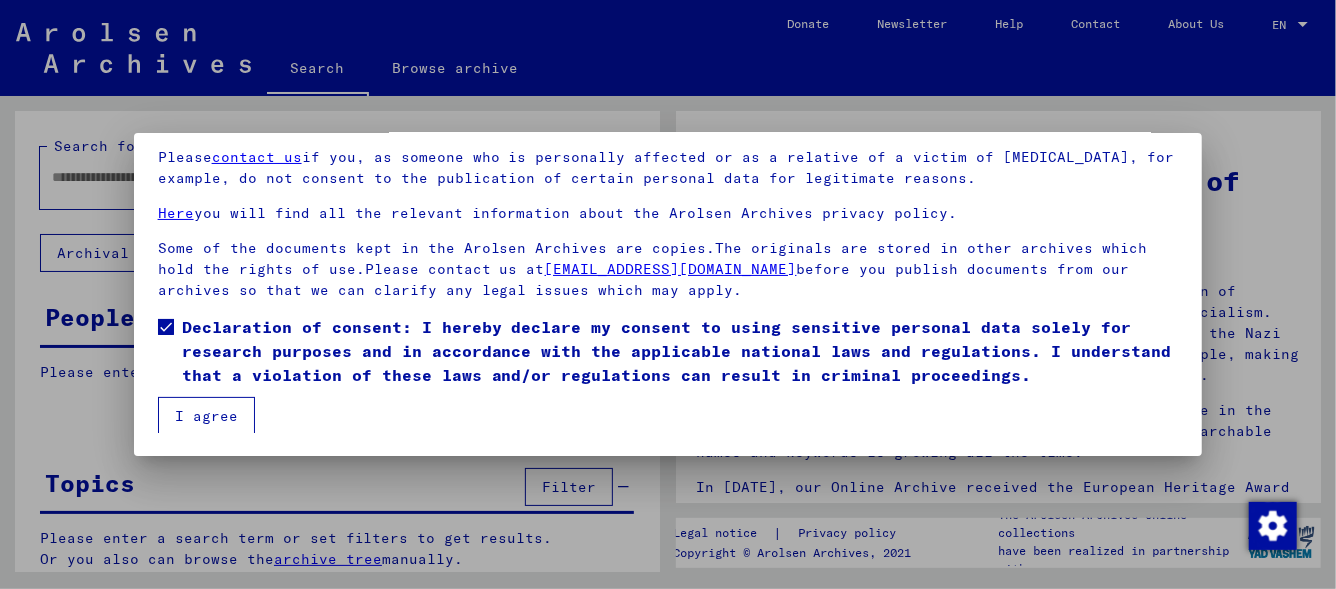 click on "I agree" at bounding box center (206, 416) 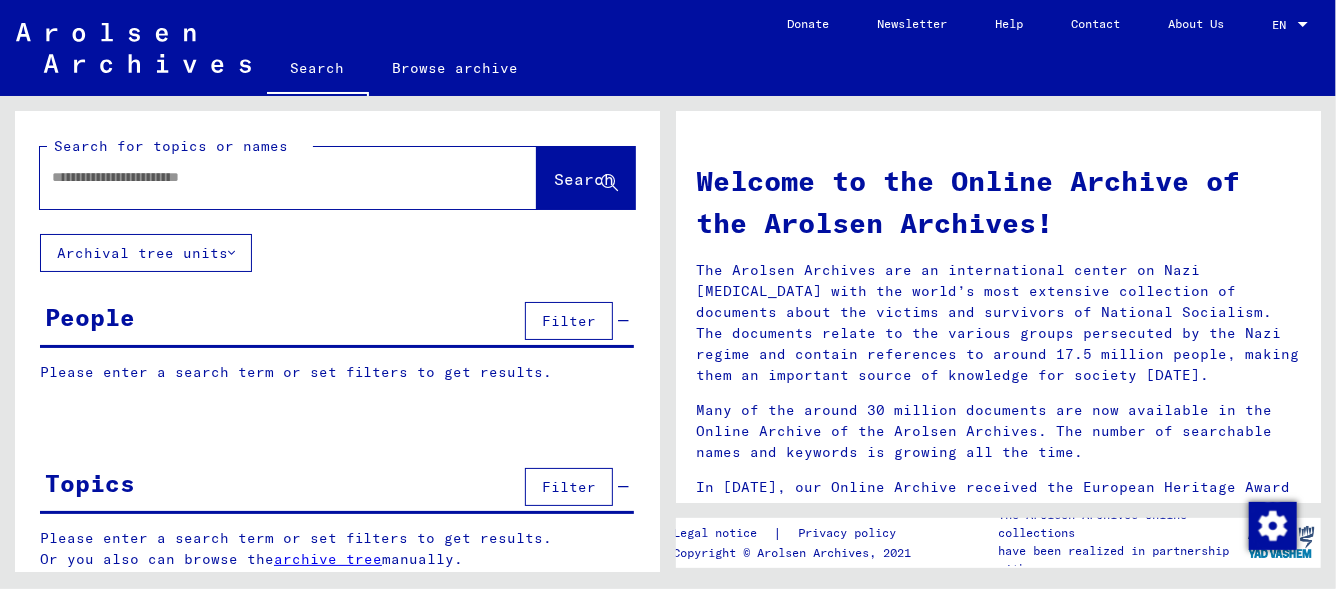click at bounding box center (264, 177) 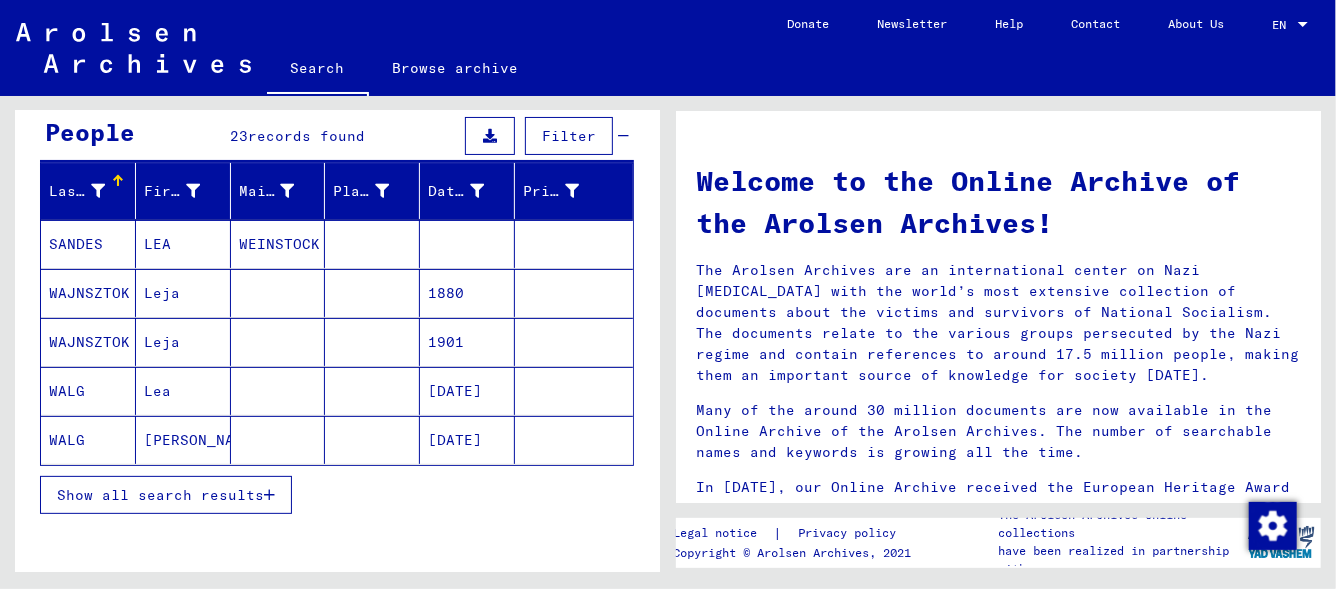 scroll, scrollTop: 185, scrollLeft: 0, axis: vertical 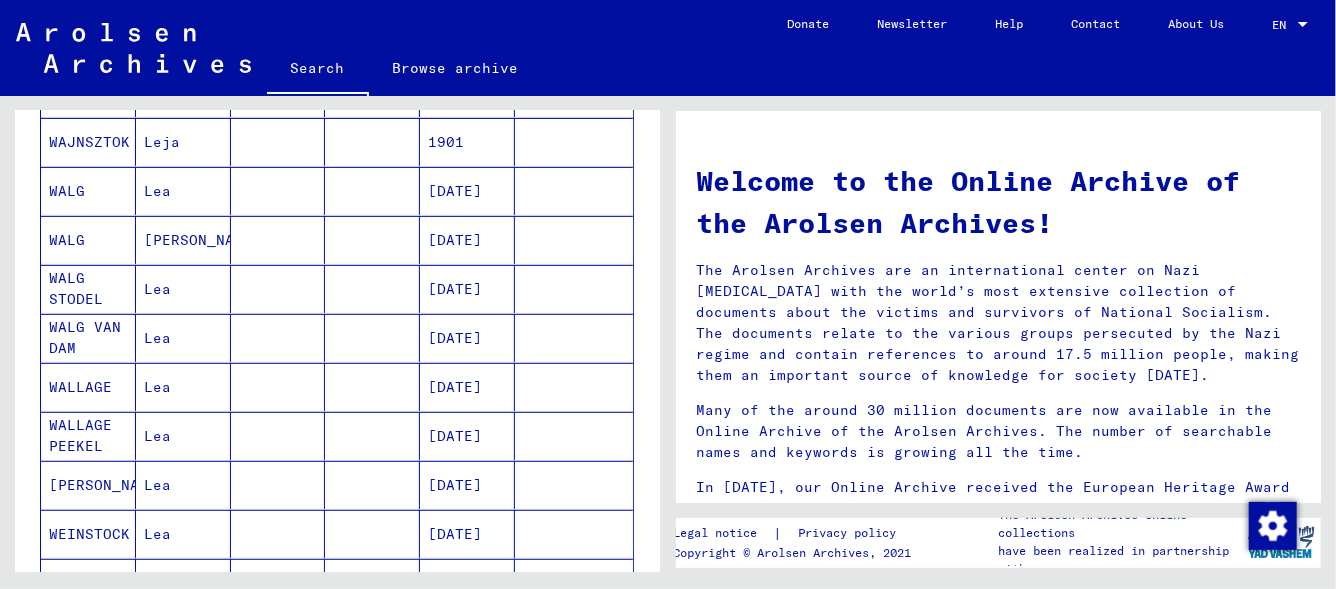 click on "WALG" at bounding box center [88, 240] 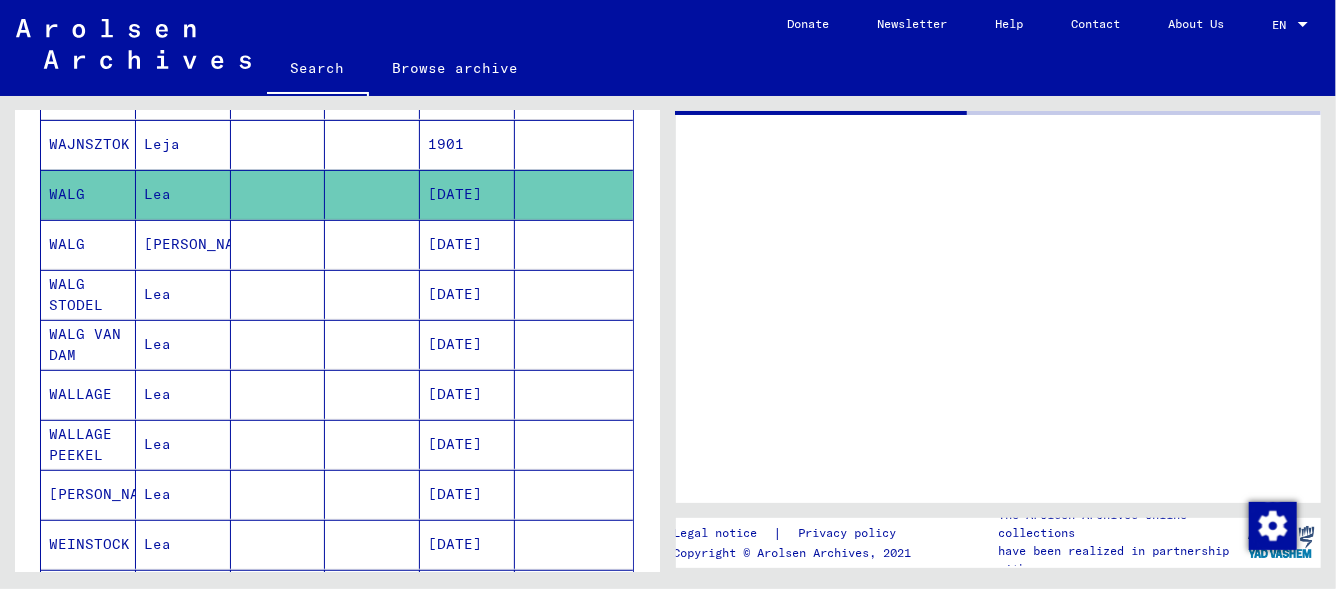 scroll, scrollTop: 386, scrollLeft: 0, axis: vertical 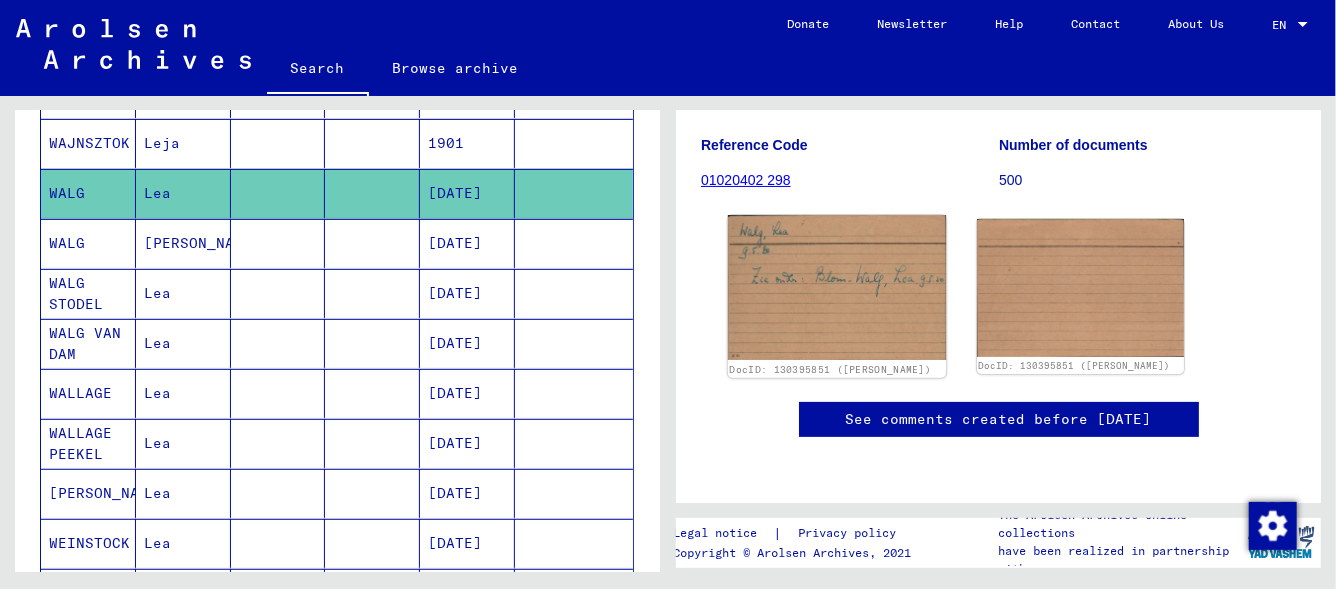 click 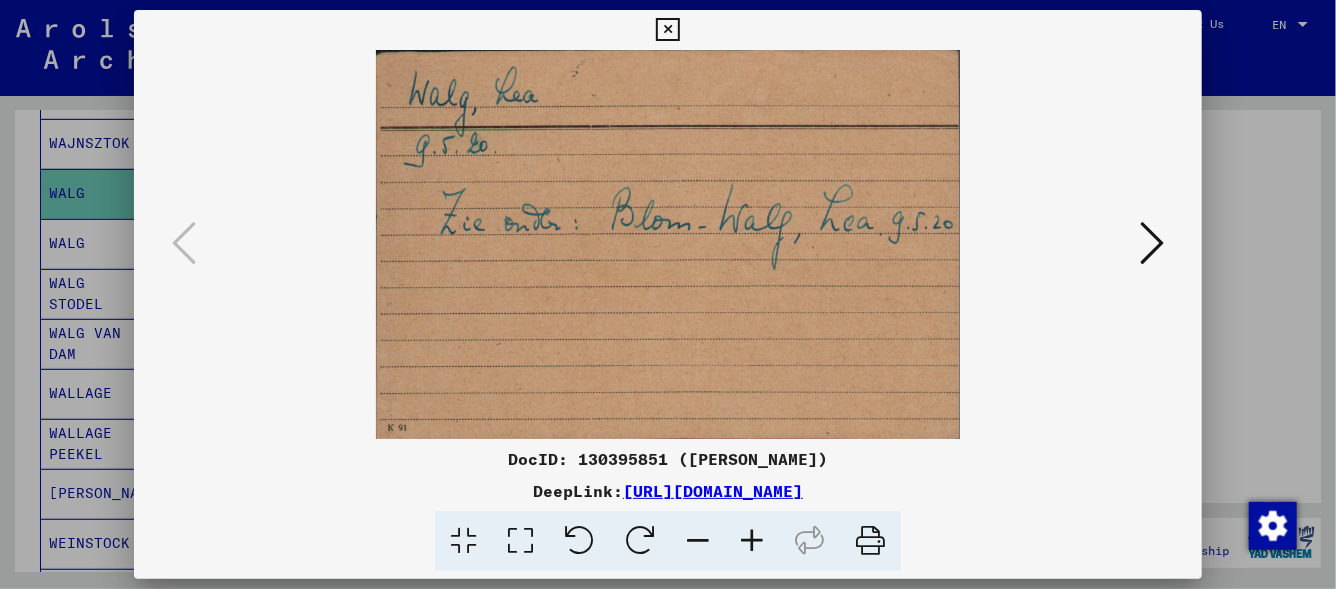 click at bounding box center (1152, 243) 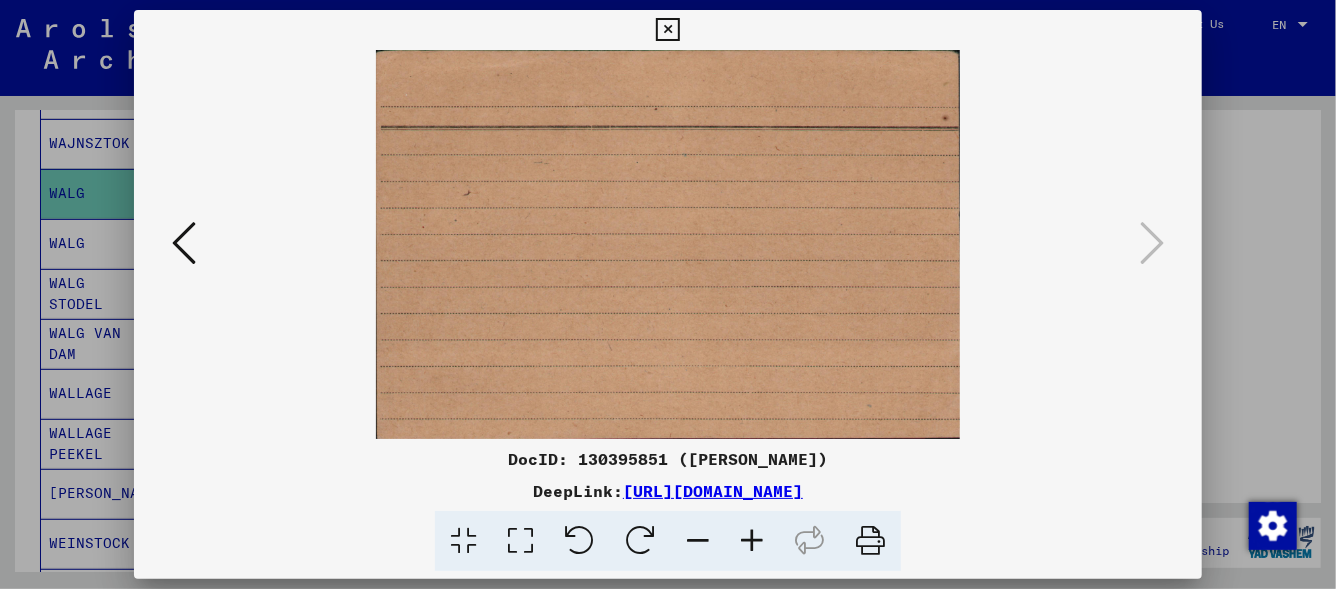 click at bounding box center [667, 30] 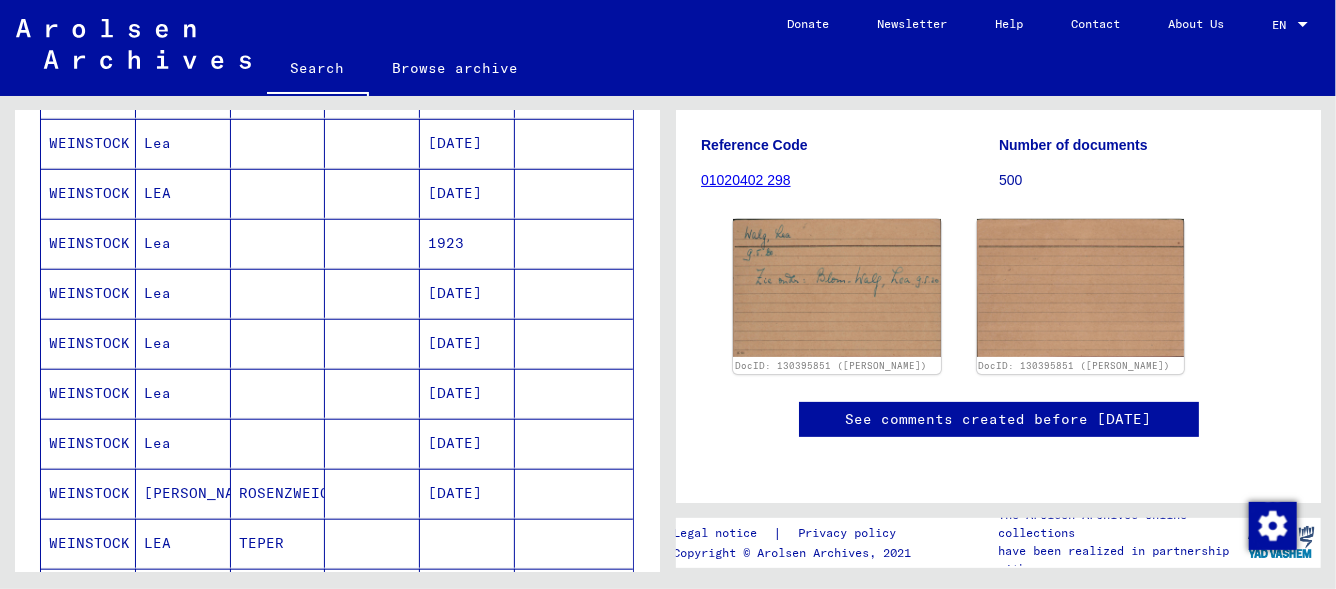 scroll, scrollTop: 886, scrollLeft: 0, axis: vertical 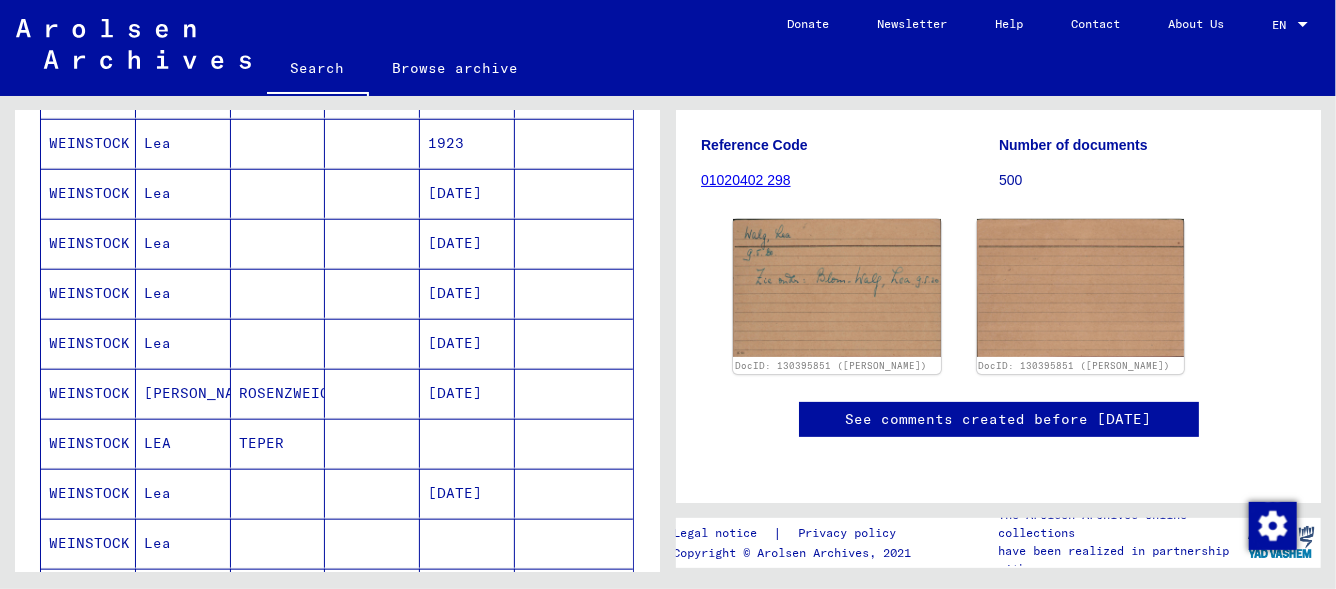click on "WEINSTOCK" at bounding box center (88, 443) 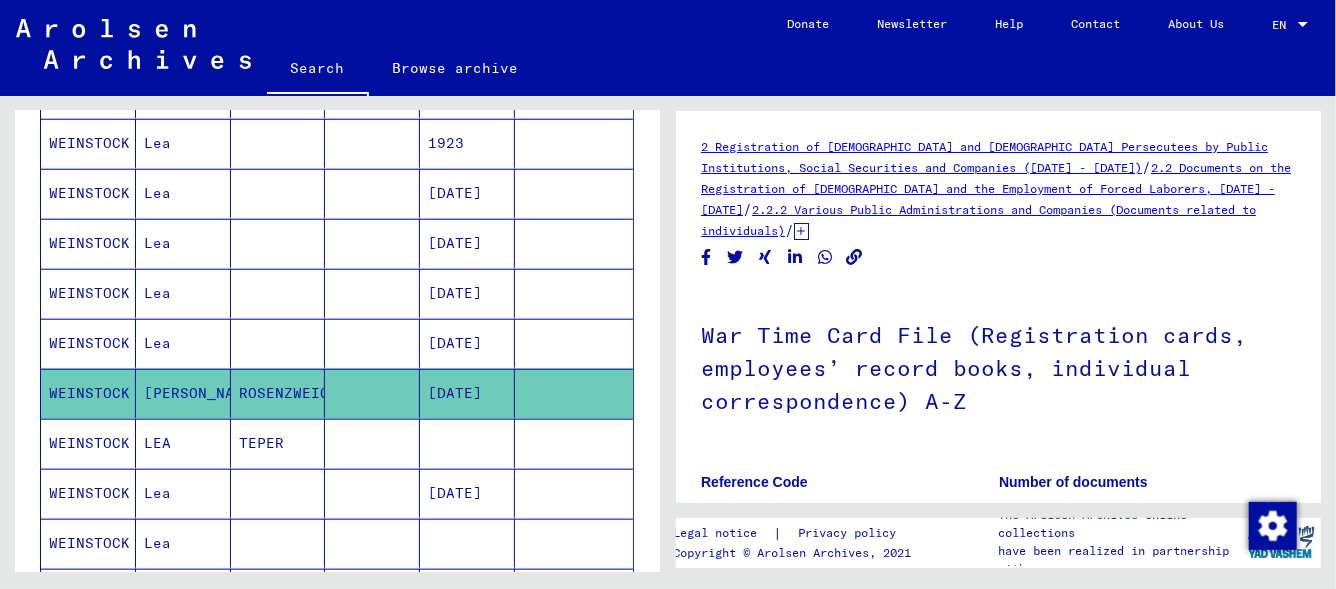 scroll, scrollTop: 0, scrollLeft: 0, axis: both 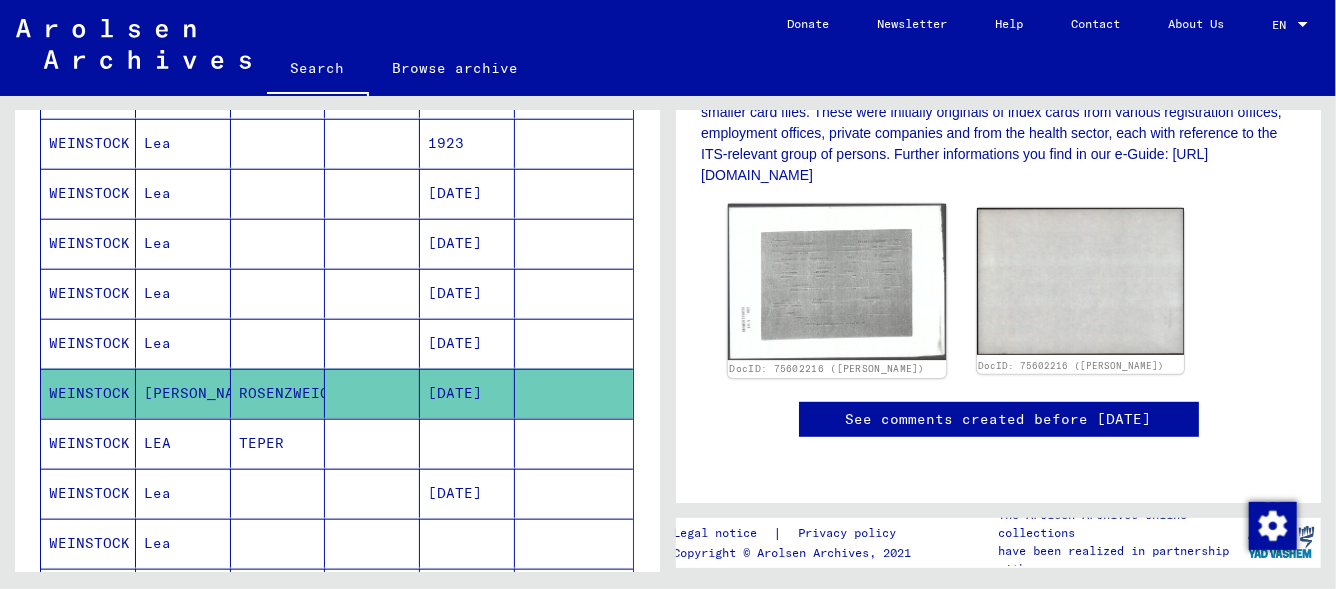 click 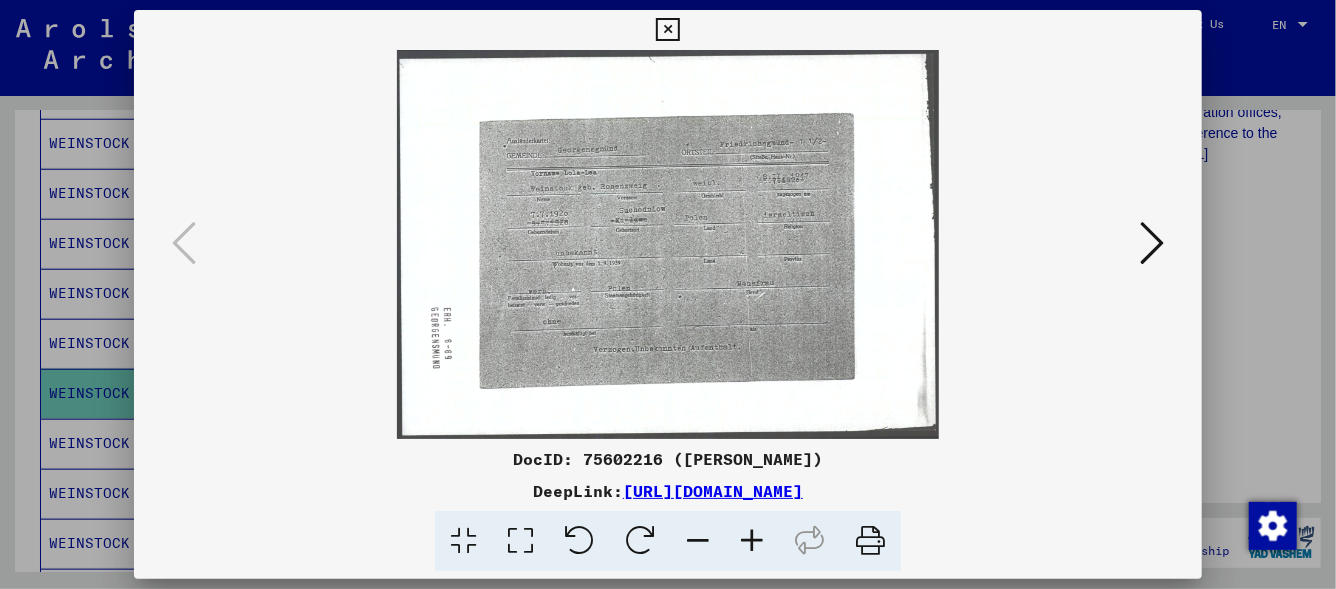 click at bounding box center (752, 541) 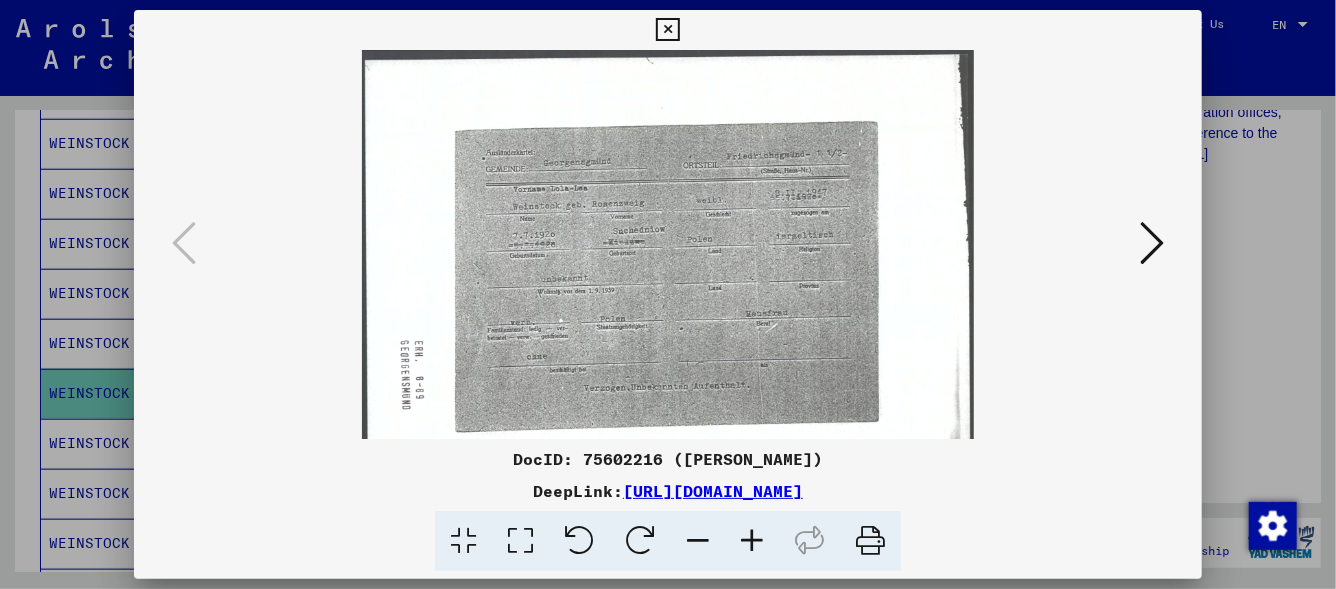 click at bounding box center [752, 541] 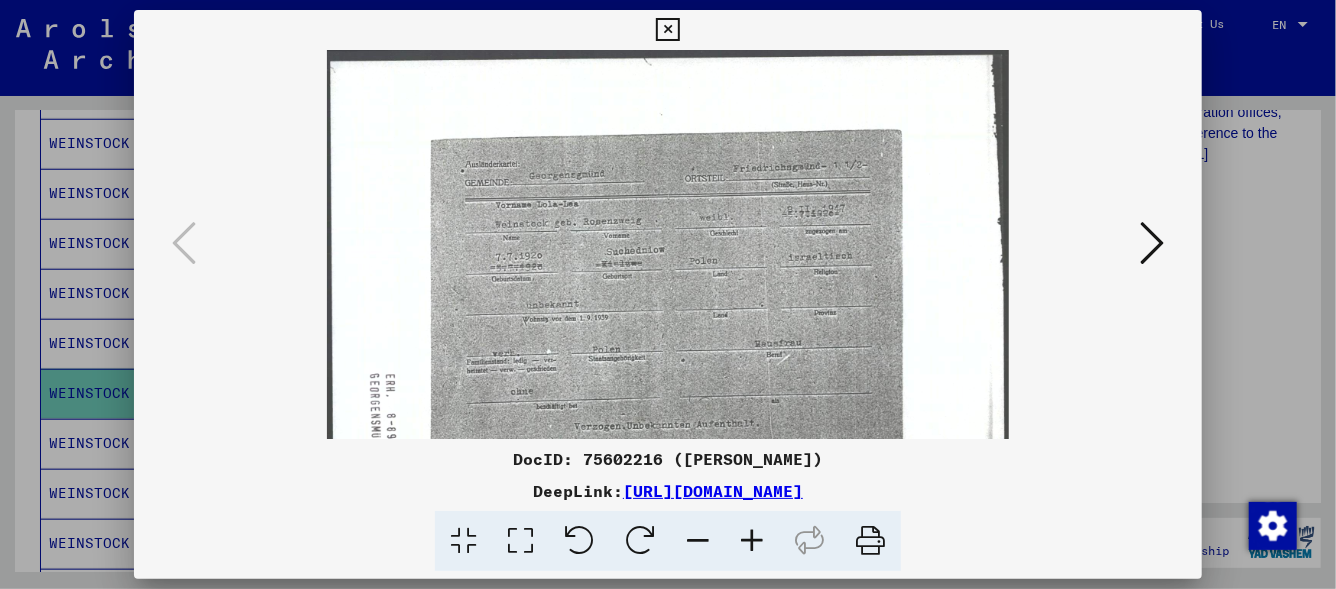 click at bounding box center [752, 541] 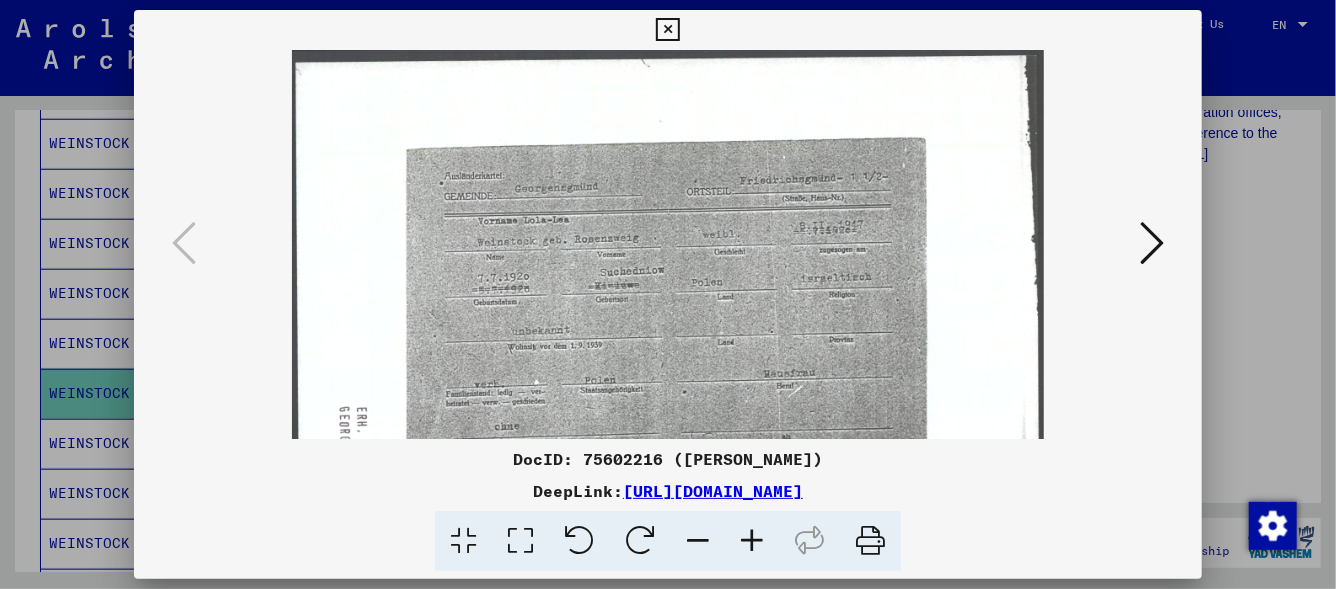 click at bounding box center [752, 541] 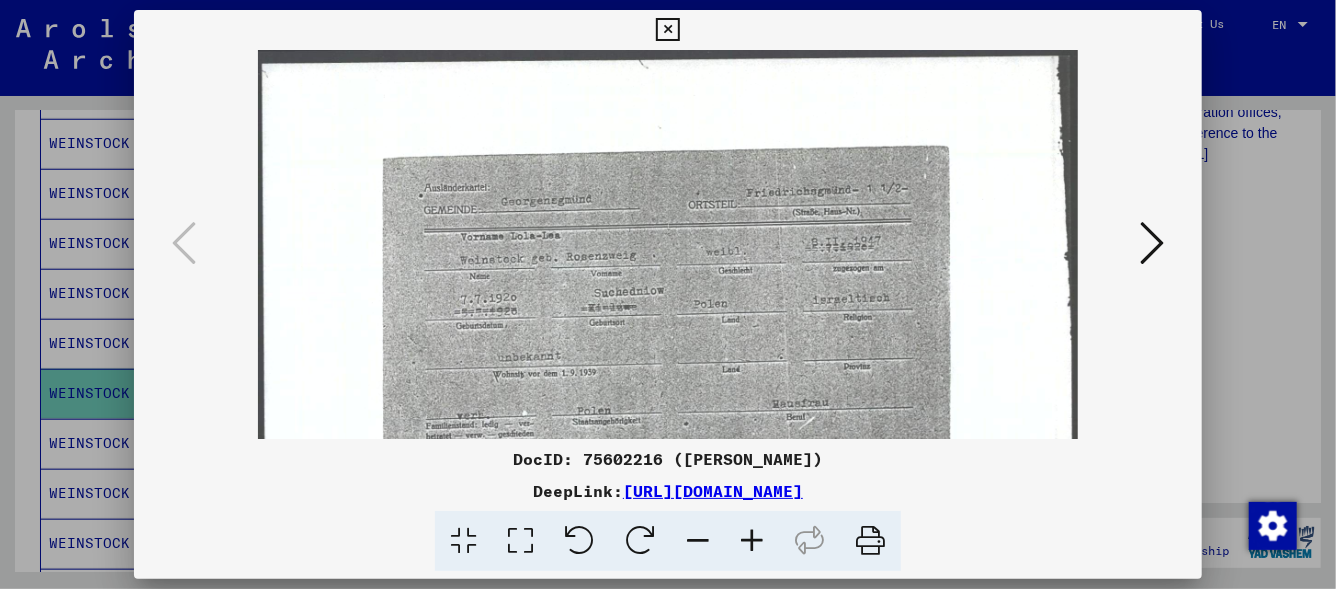 click at bounding box center (752, 541) 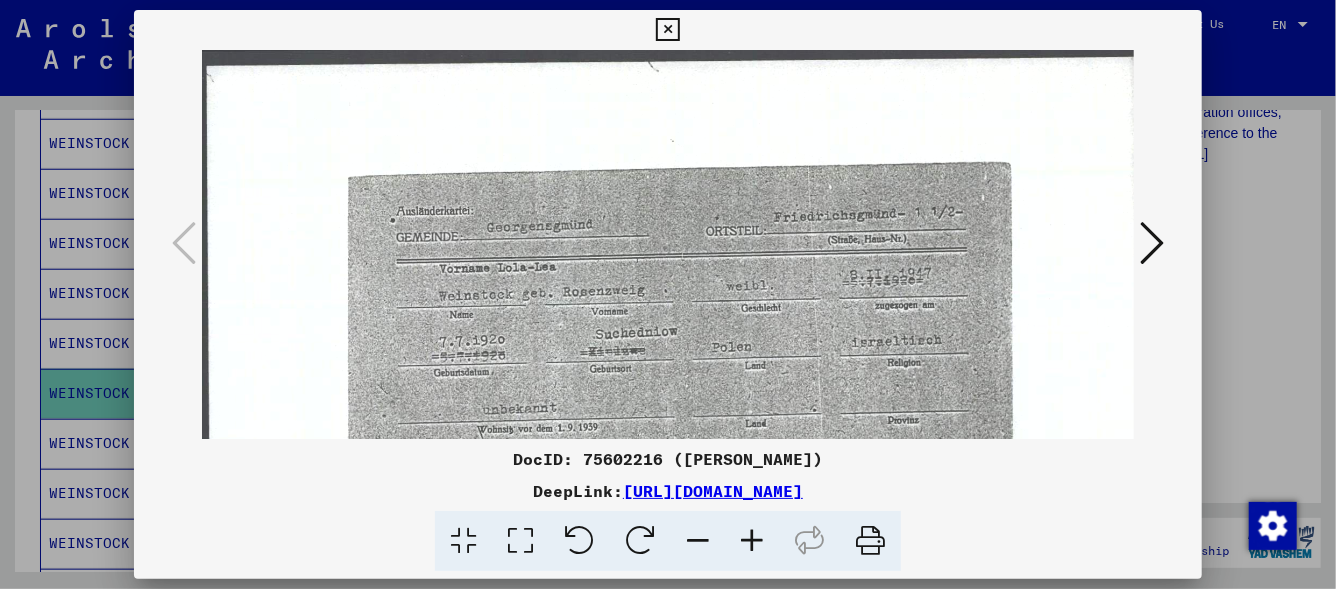 click at bounding box center [752, 541] 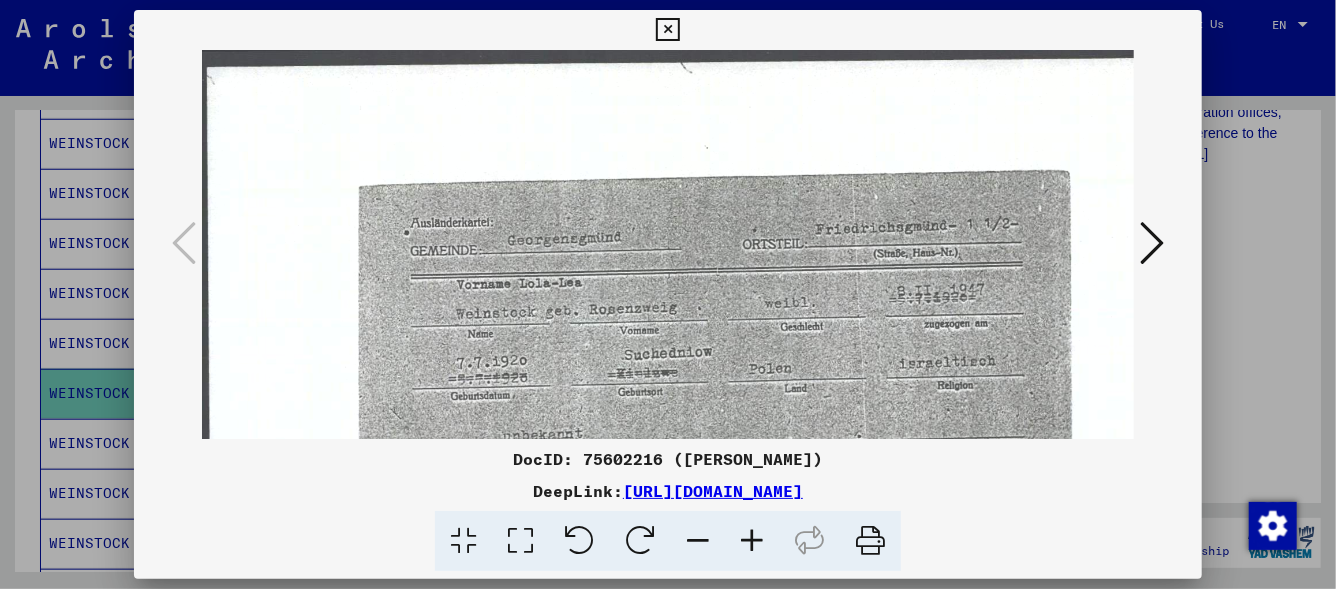 click at bounding box center [752, 541] 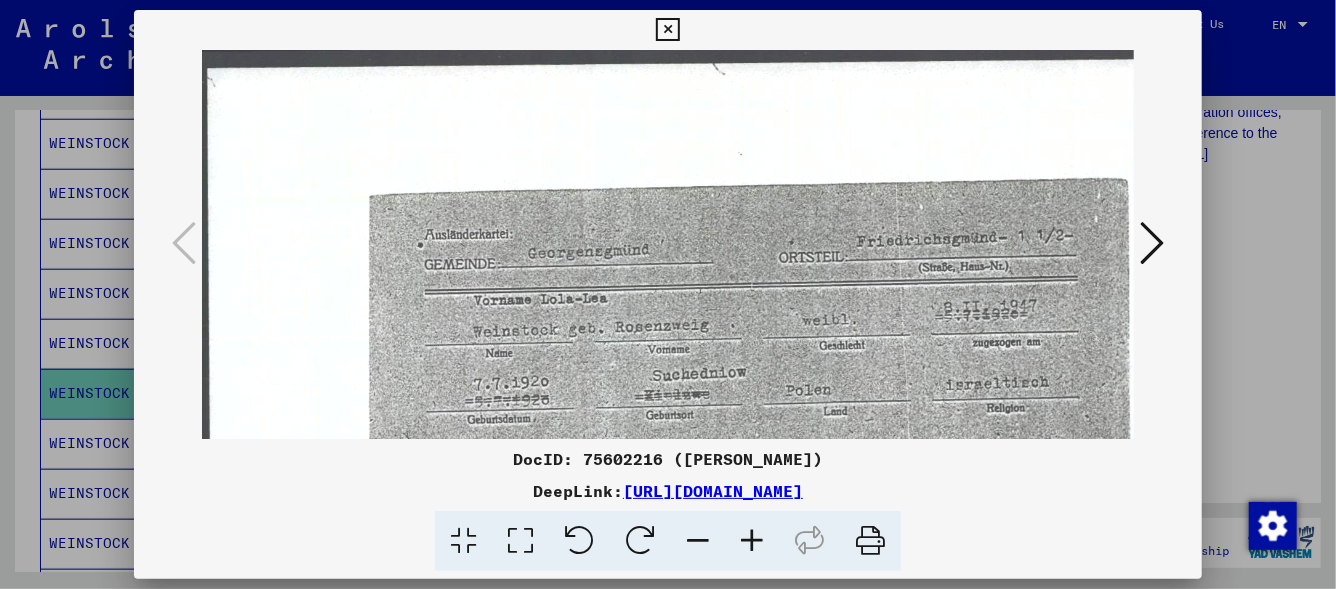 click at bounding box center [752, 541] 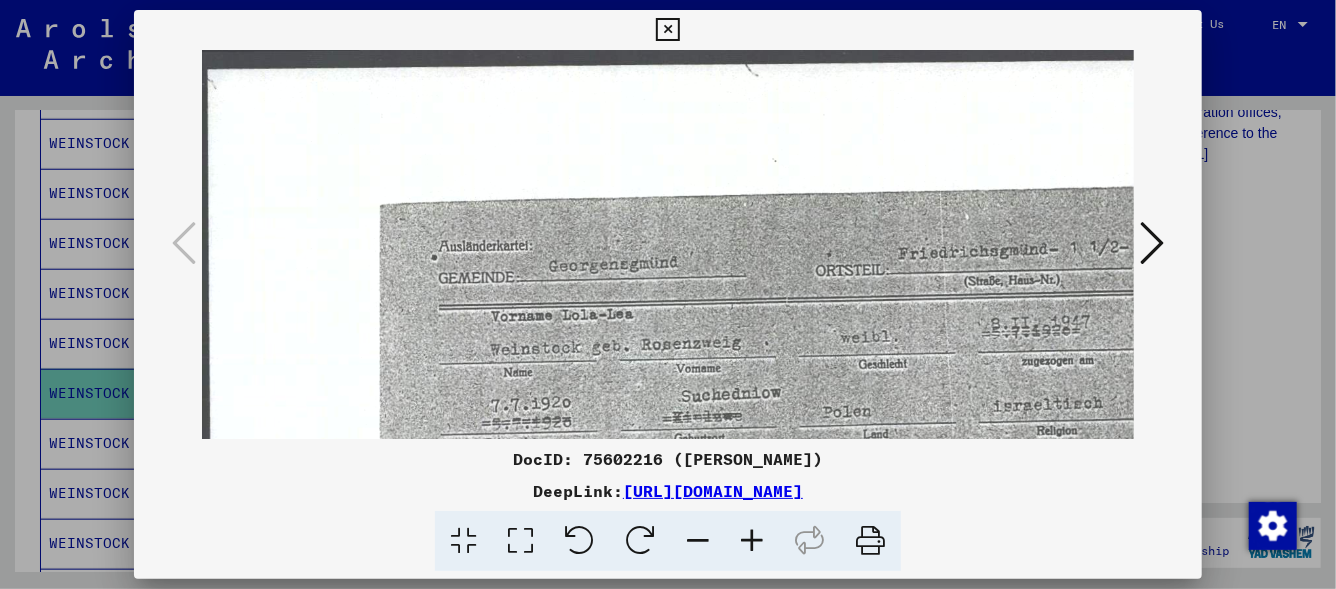 click at bounding box center [752, 541] 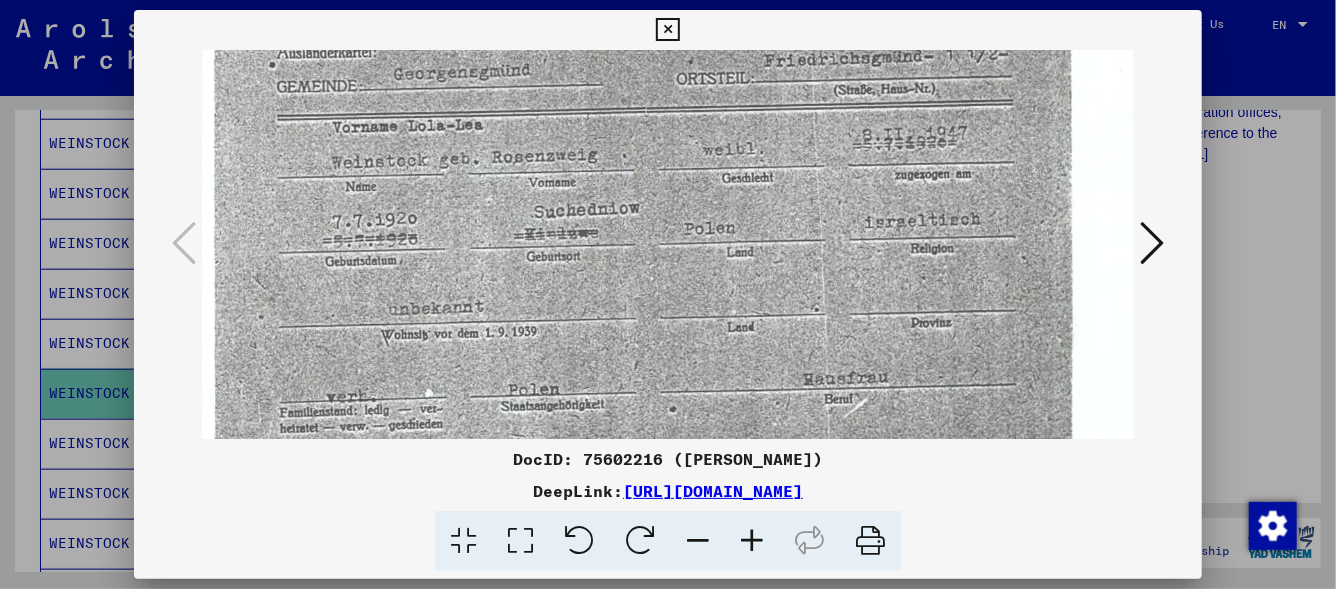 scroll, scrollTop: 211, scrollLeft: 178, axis: both 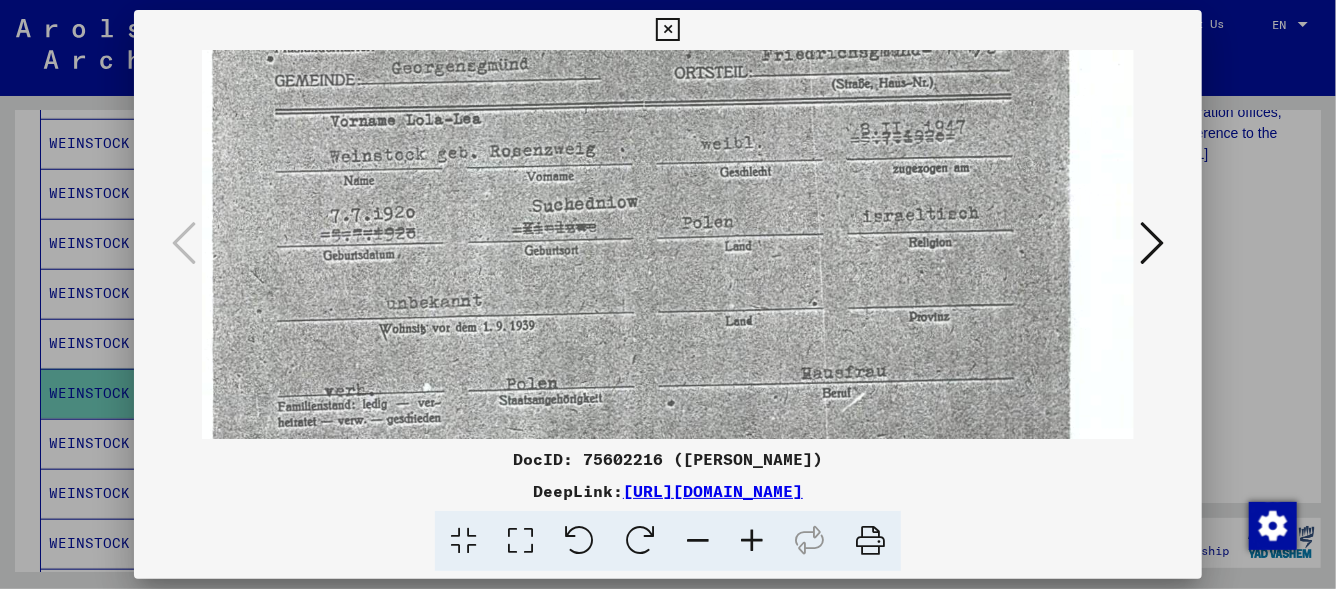 drag, startPoint x: 686, startPoint y: 354, endPoint x: 507, endPoint y: 141, distance: 278.22653 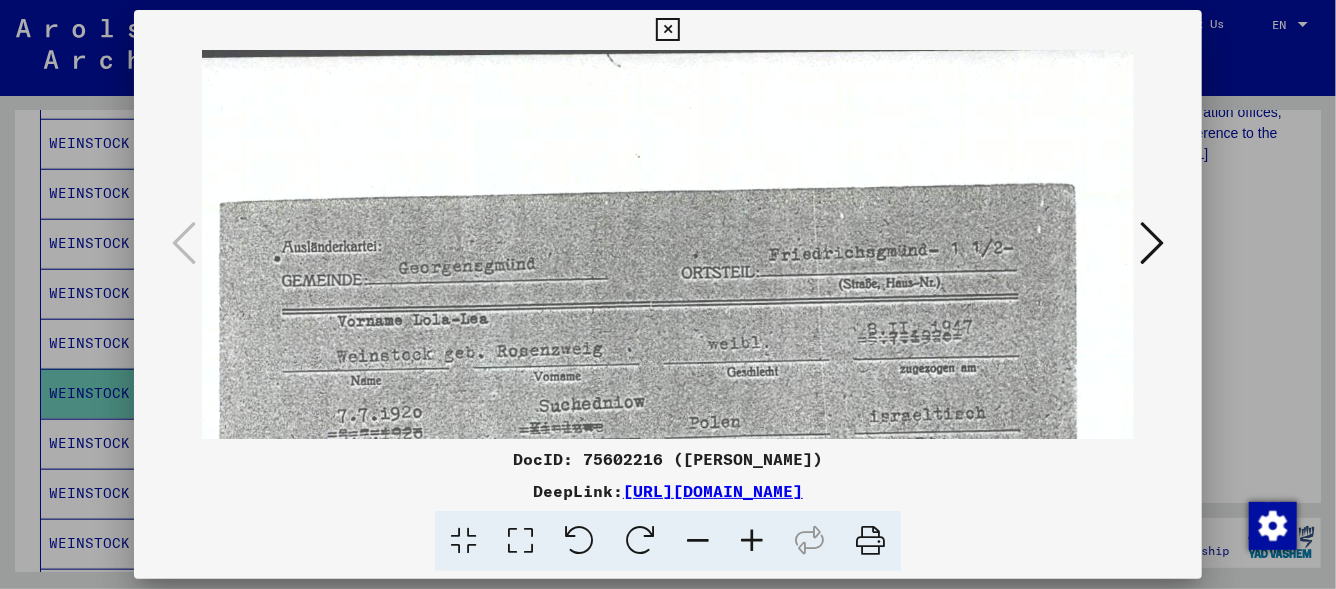 scroll, scrollTop: 0, scrollLeft: 166, axis: horizontal 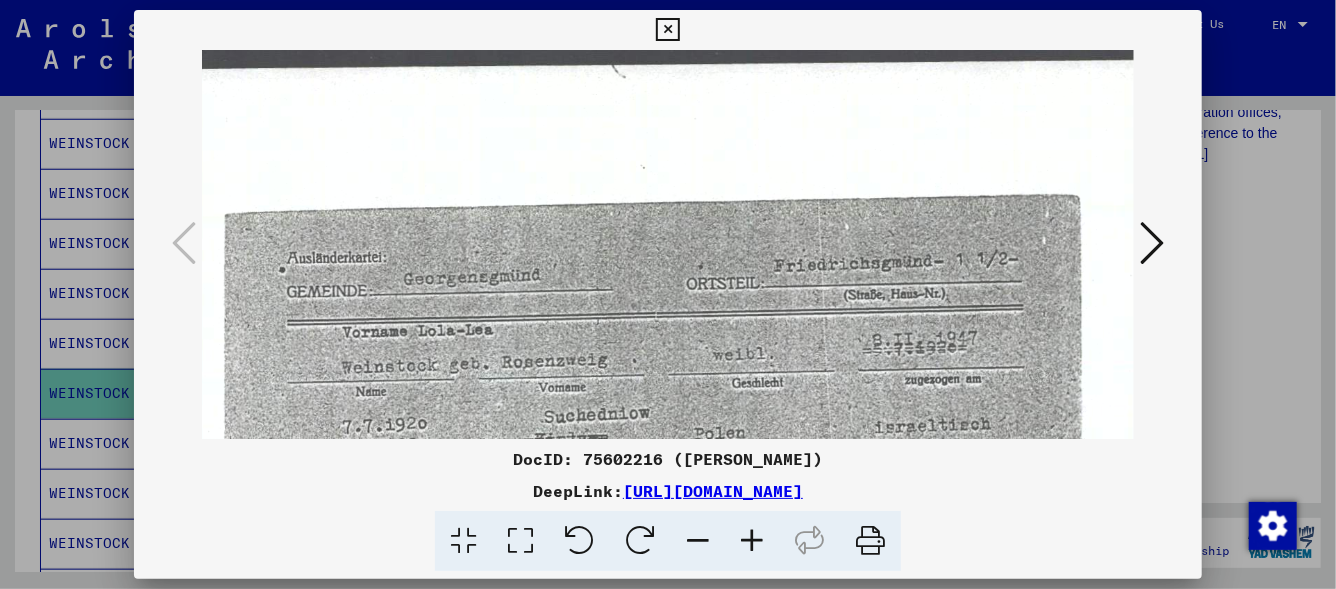 drag, startPoint x: 467, startPoint y: 285, endPoint x: 473, endPoint y: 493, distance: 208.08652 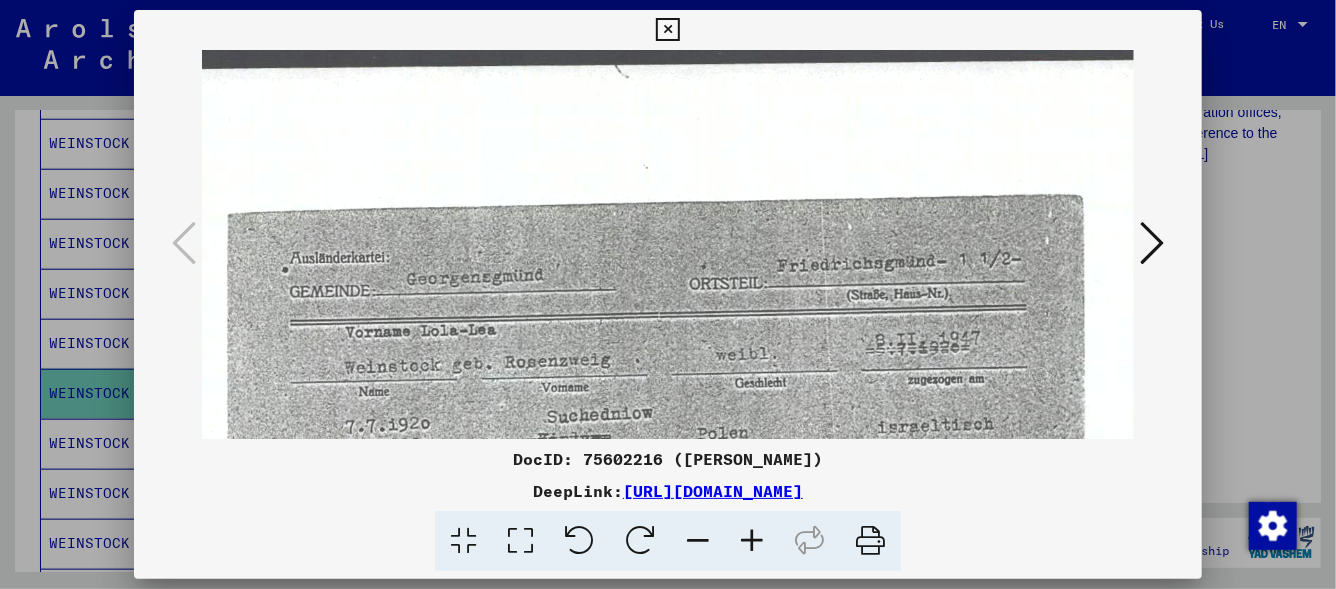 drag, startPoint x: 510, startPoint y: 325, endPoint x: 521, endPoint y: 359, distance: 35.735138 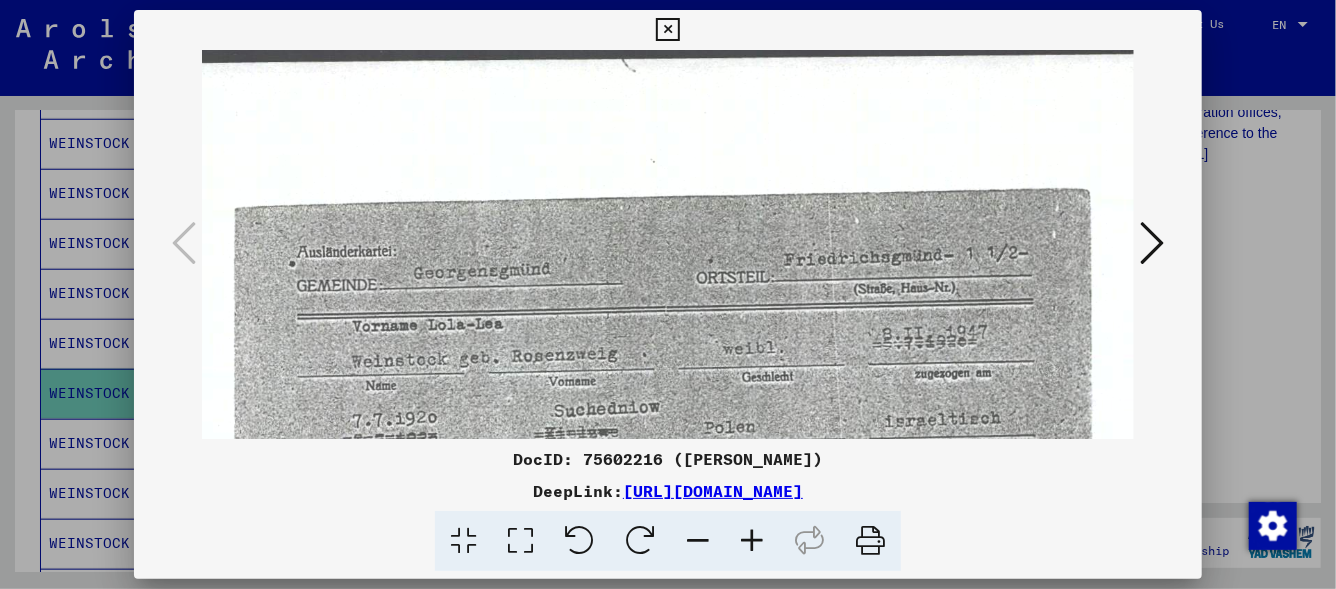 click at bounding box center [1152, 243] 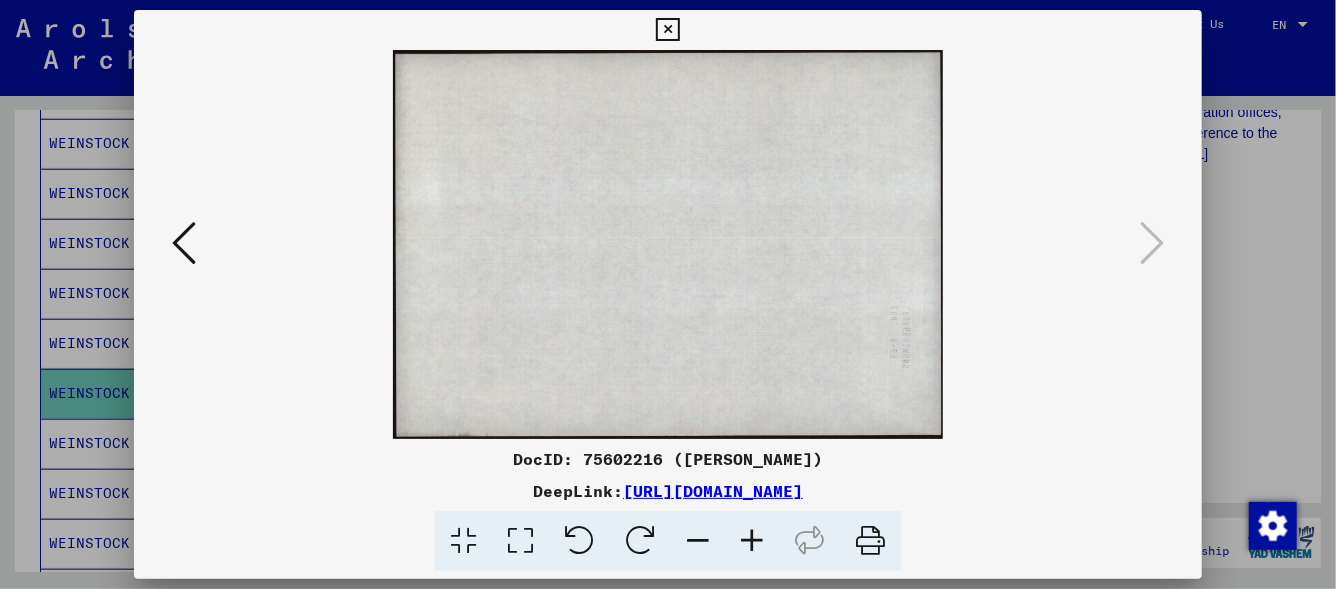 click at bounding box center (667, 30) 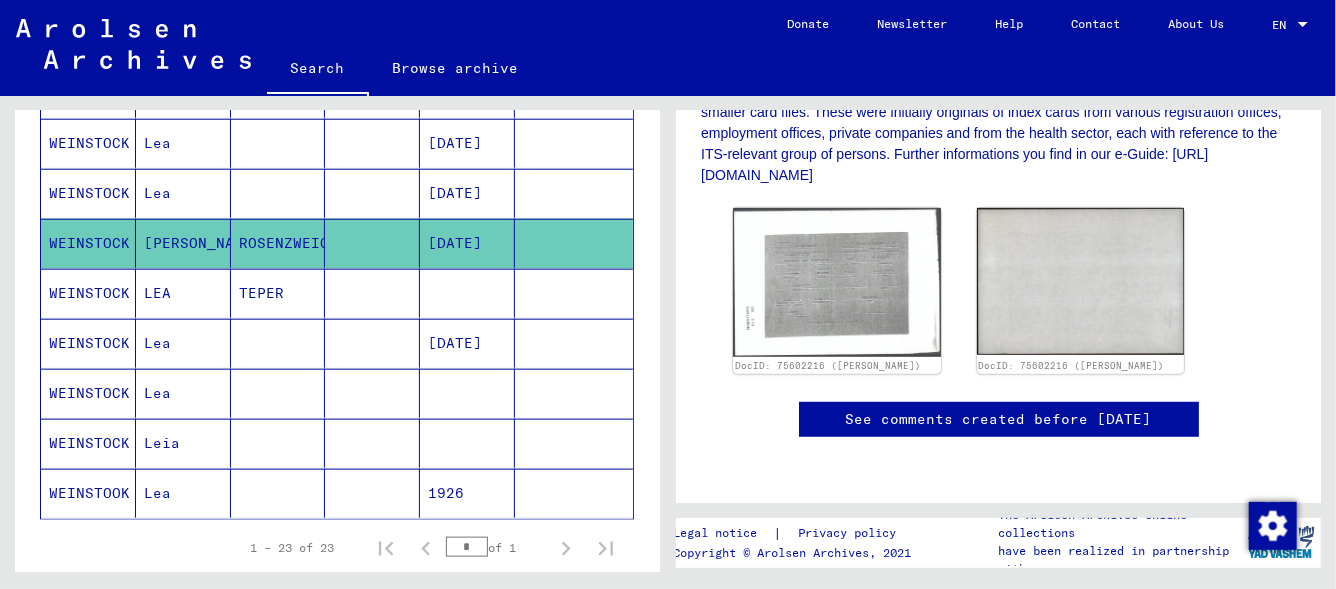 scroll, scrollTop: 1085, scrollLeft: 0, axis: vertical 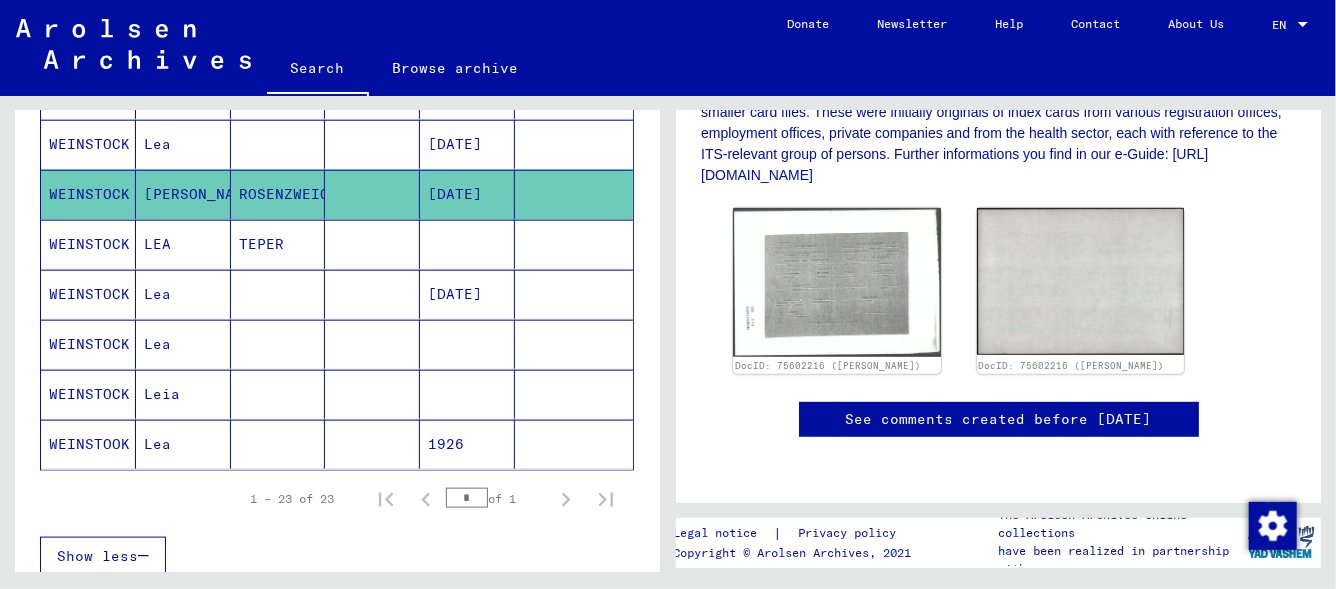 click on "WEINSTOCK" at bounding box center [88, 444] 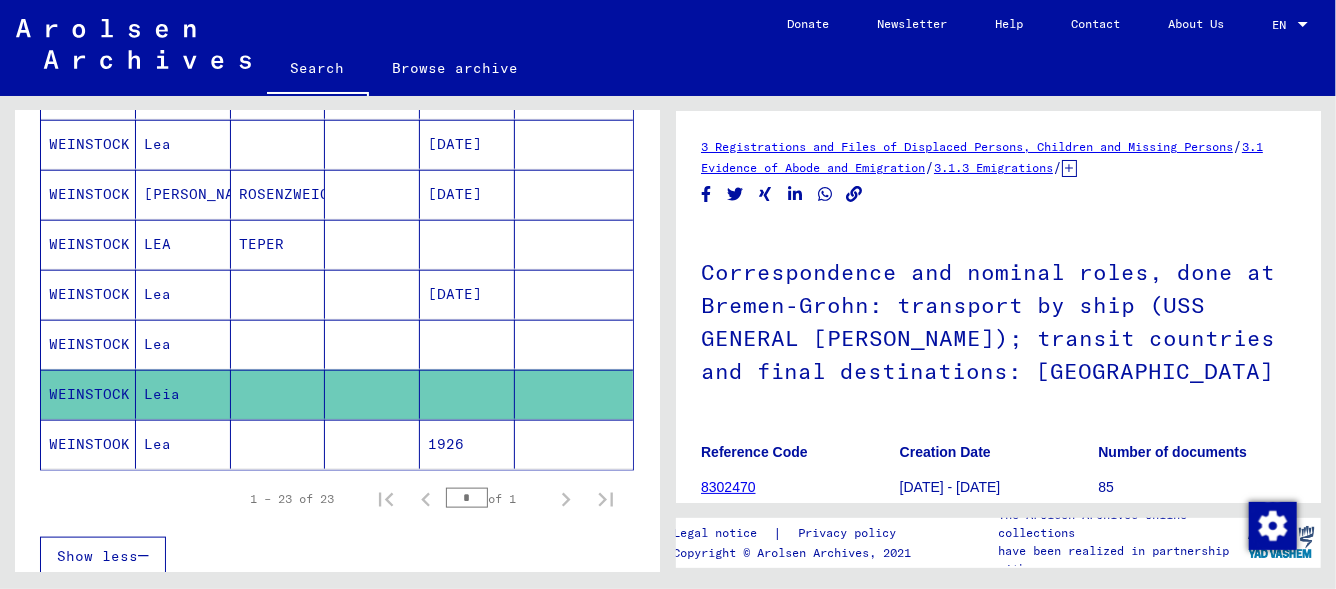 scroll, scrollTop: 0, scrollLeft: 0, axis: both 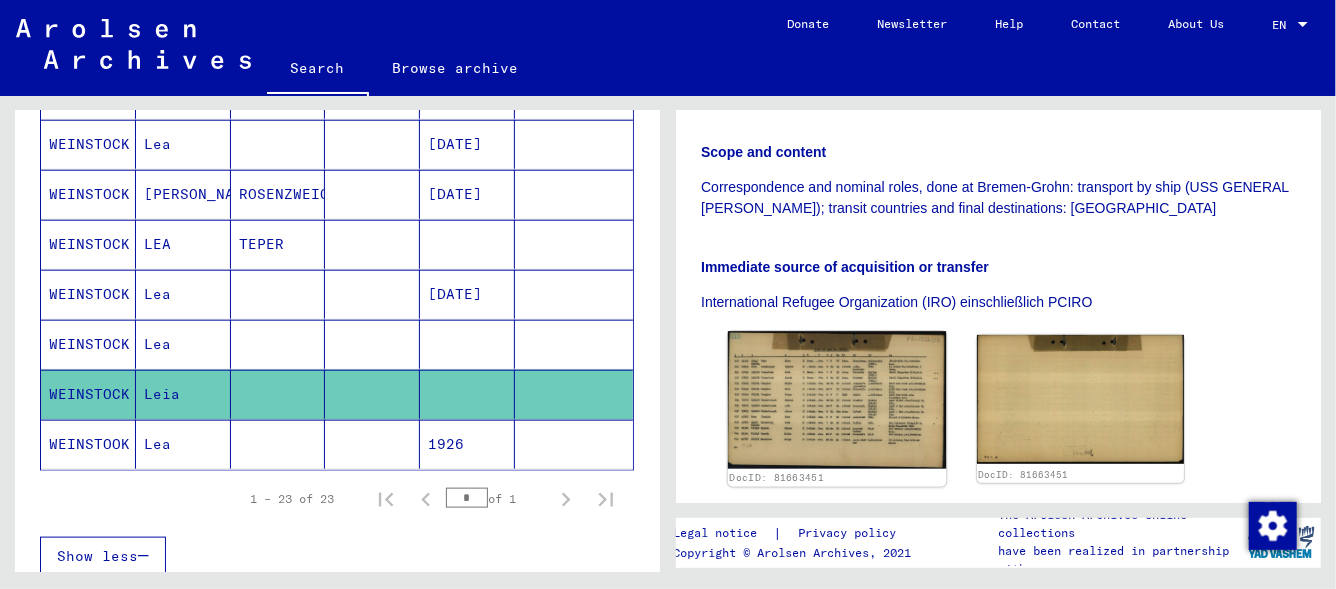 click 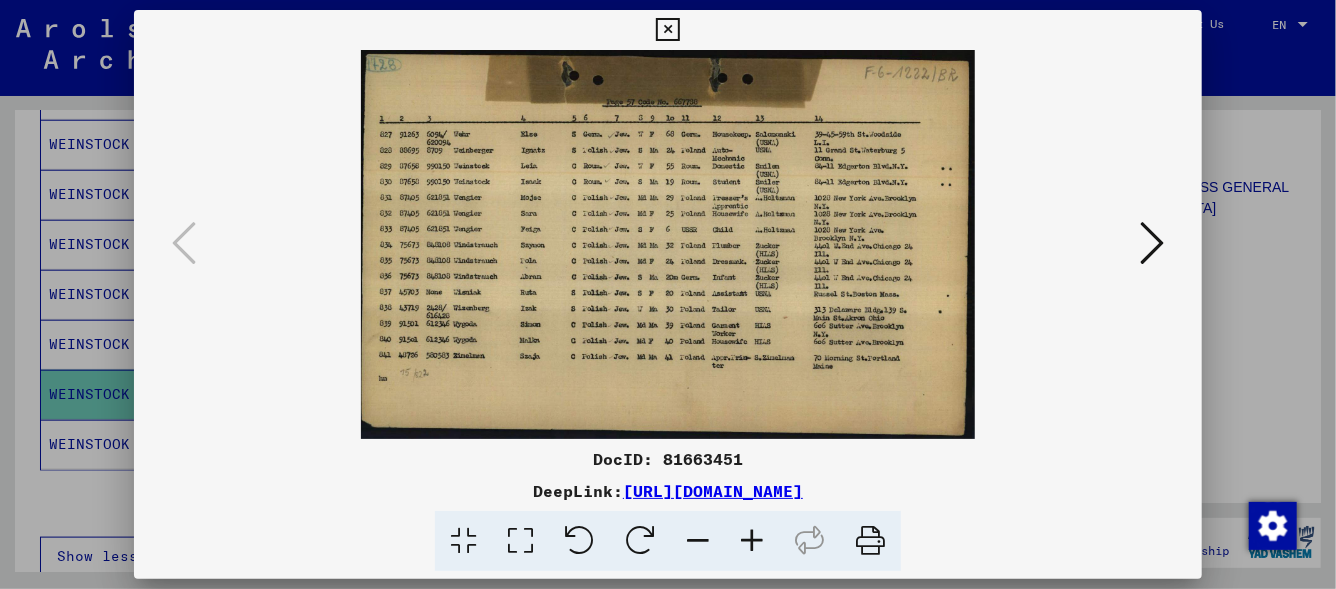 click at bounding box center [752, 541] 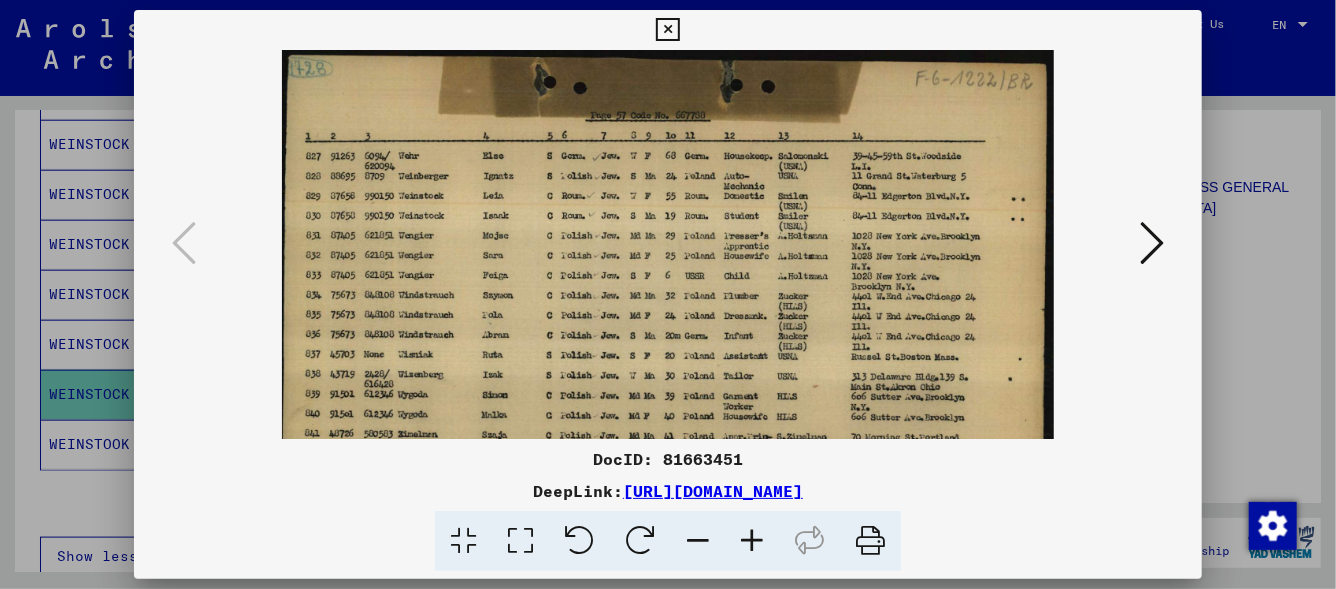click at bounding box center [752, 541] 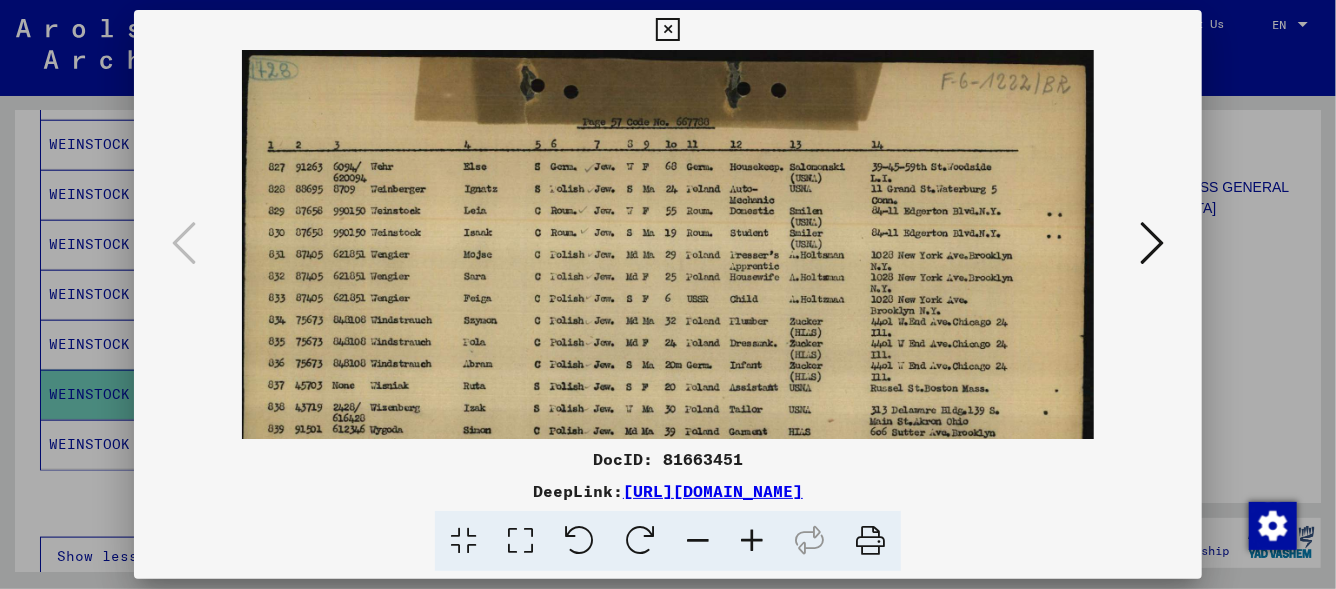 click at bounding box center [752, 541] 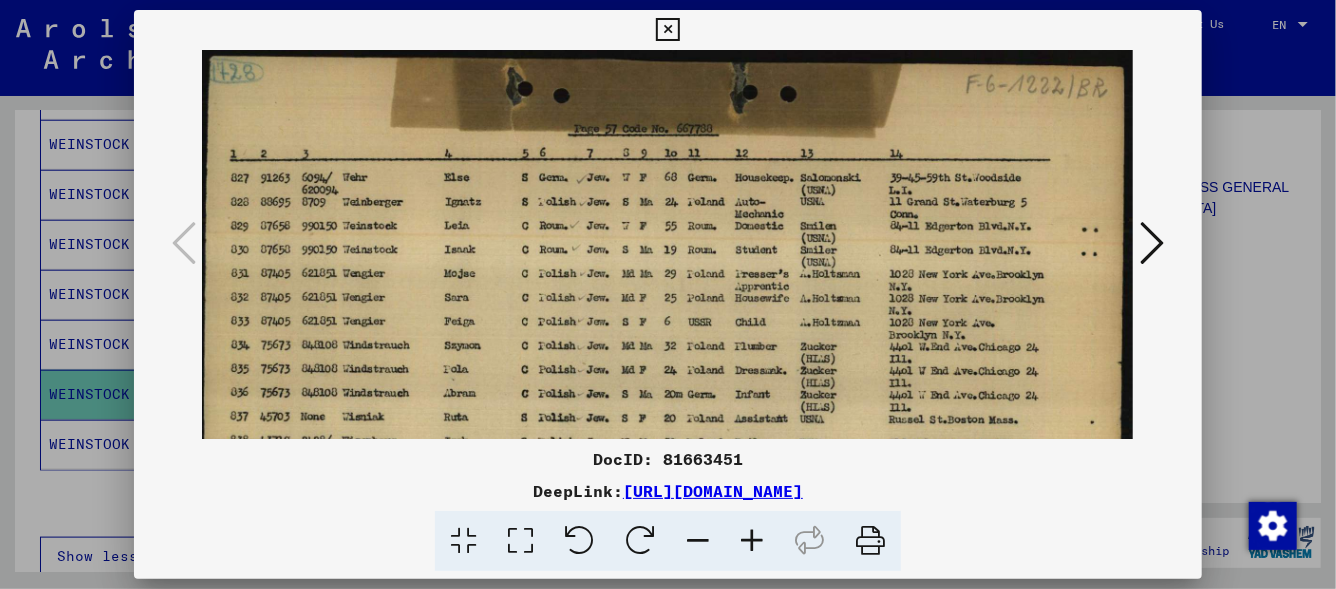 click at bounding box center [752, 541] 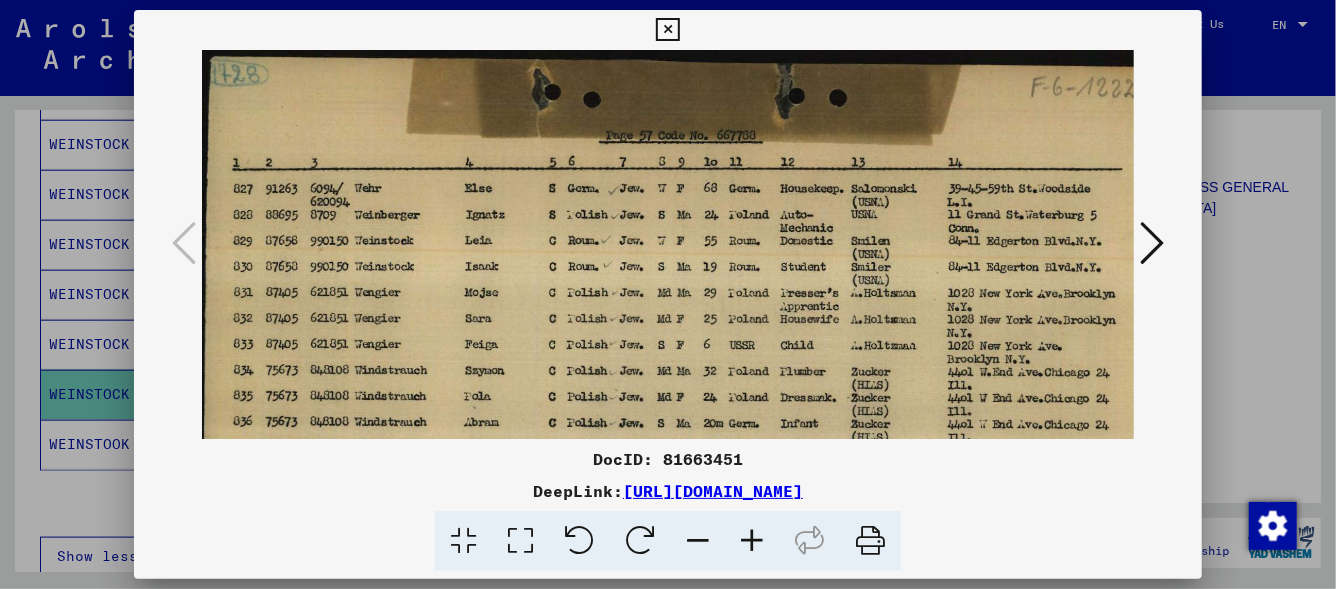 click at bounding box center [667, 30] 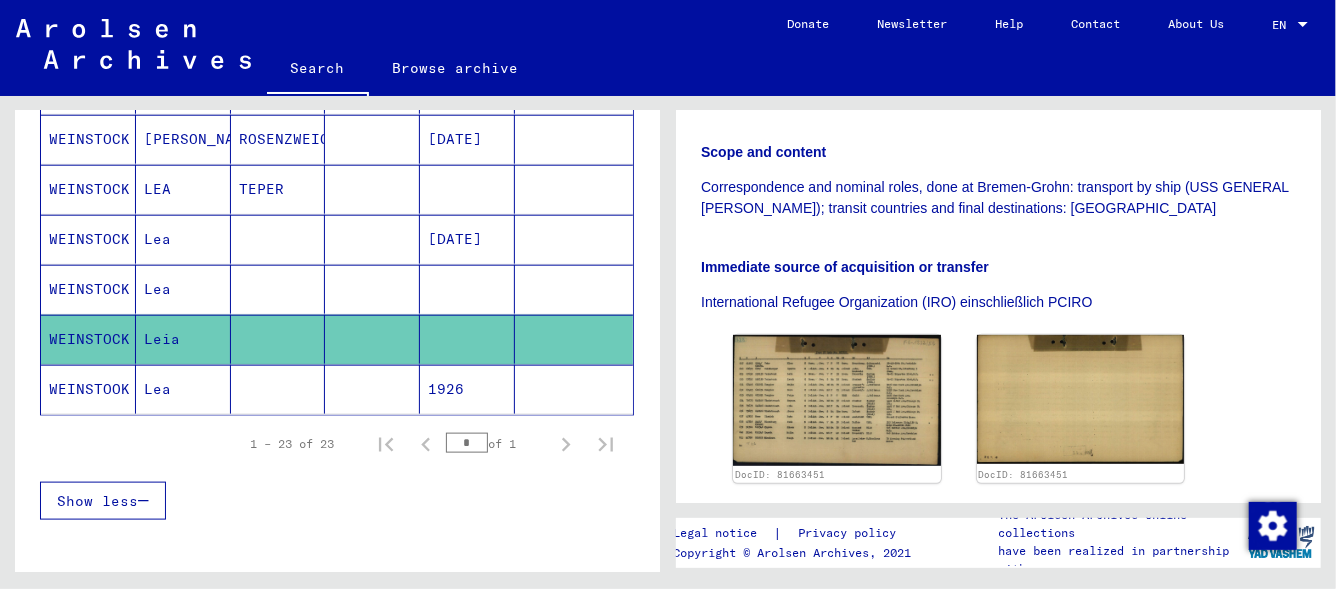 scroll, scrollTop: 1186, scrollLeft: 0, axis: vertical 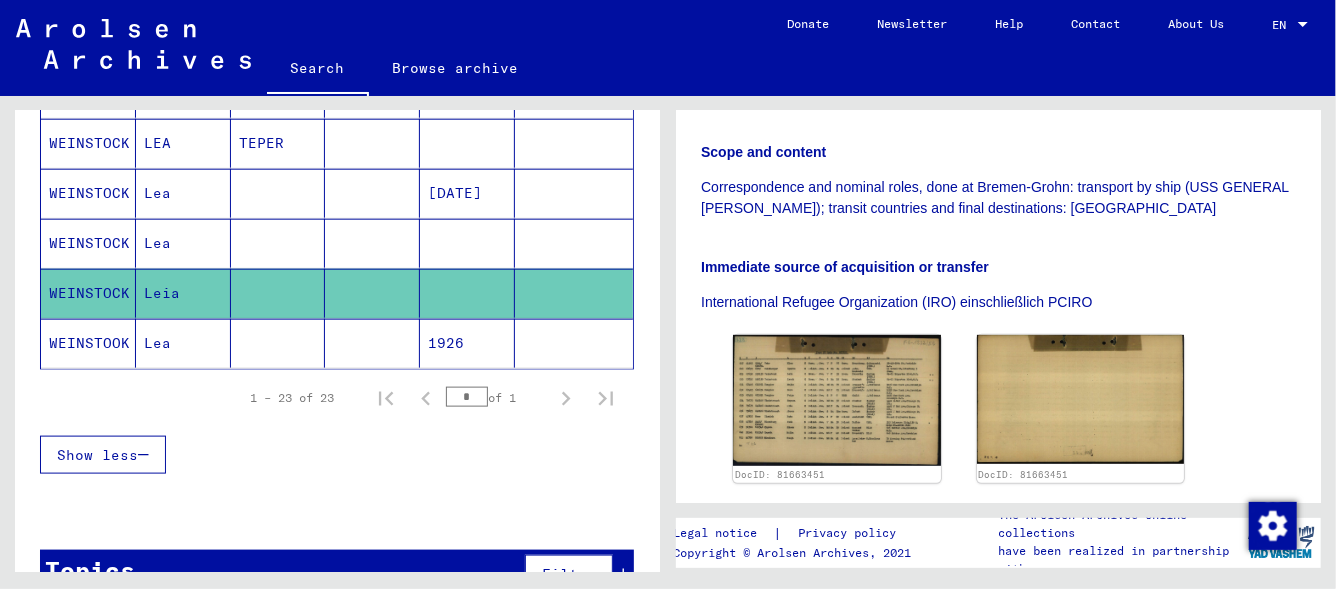 click on "WEINSTOCK" at bounding box center [88, 293] 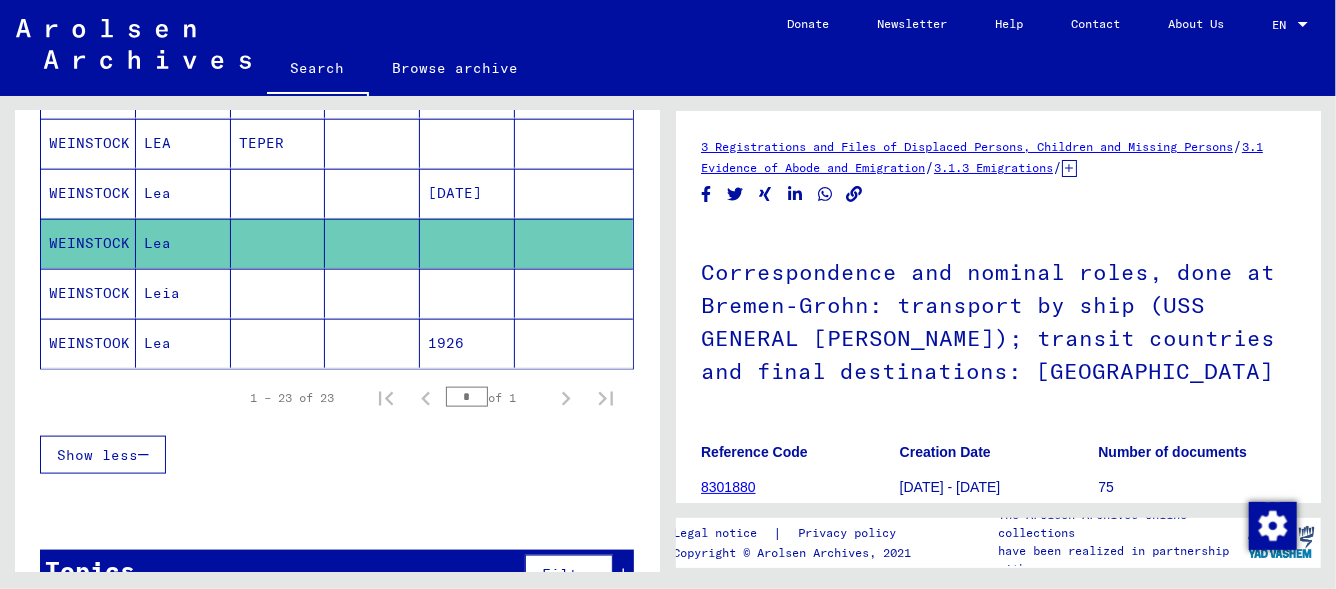 scroll, scrollTop: 0, scrollLeft: 0, axis: both 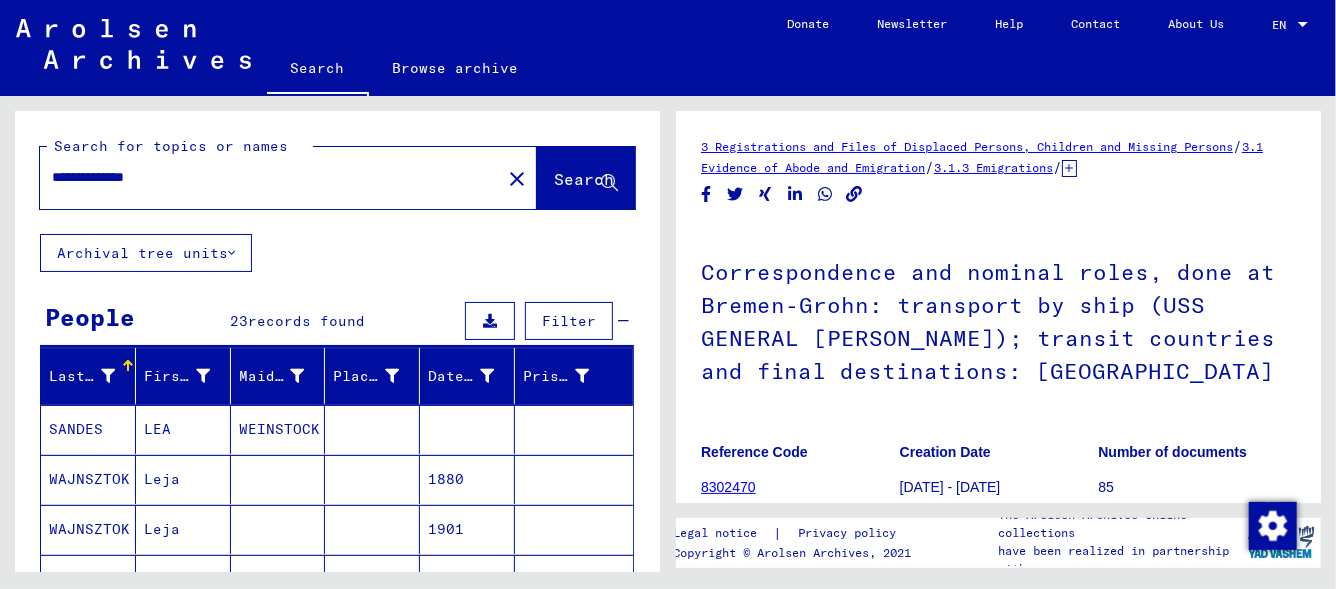 drag, startPoint x: 129, startPoint y: 178, endPoint x: 0, endPoint y: 176, distance: 129.0155 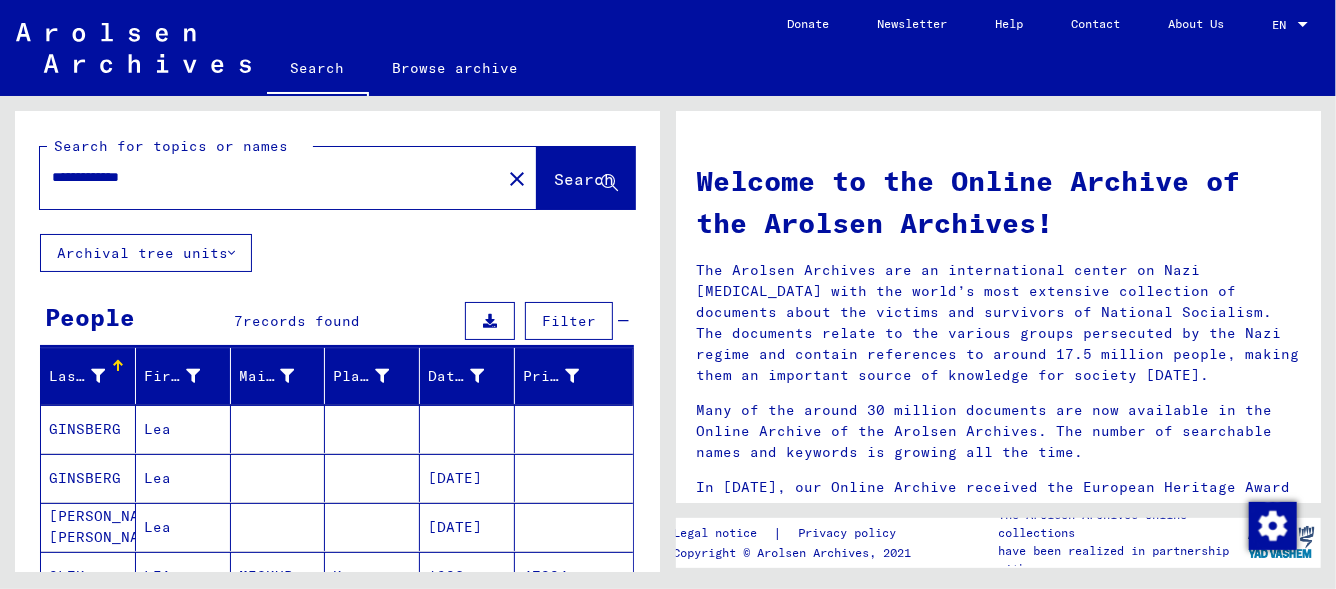 scroll, scrollTop: 200, scrollLeft: 0, axis: vertical 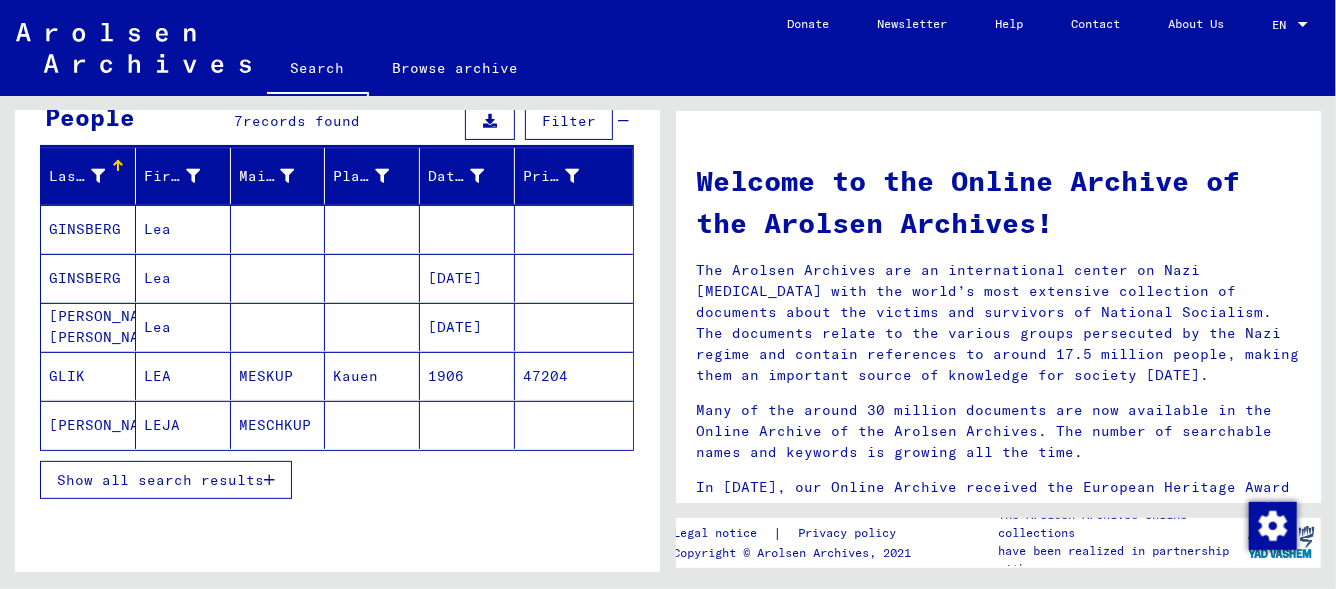 click on "Show all search results" at bounding box center (160, 480) 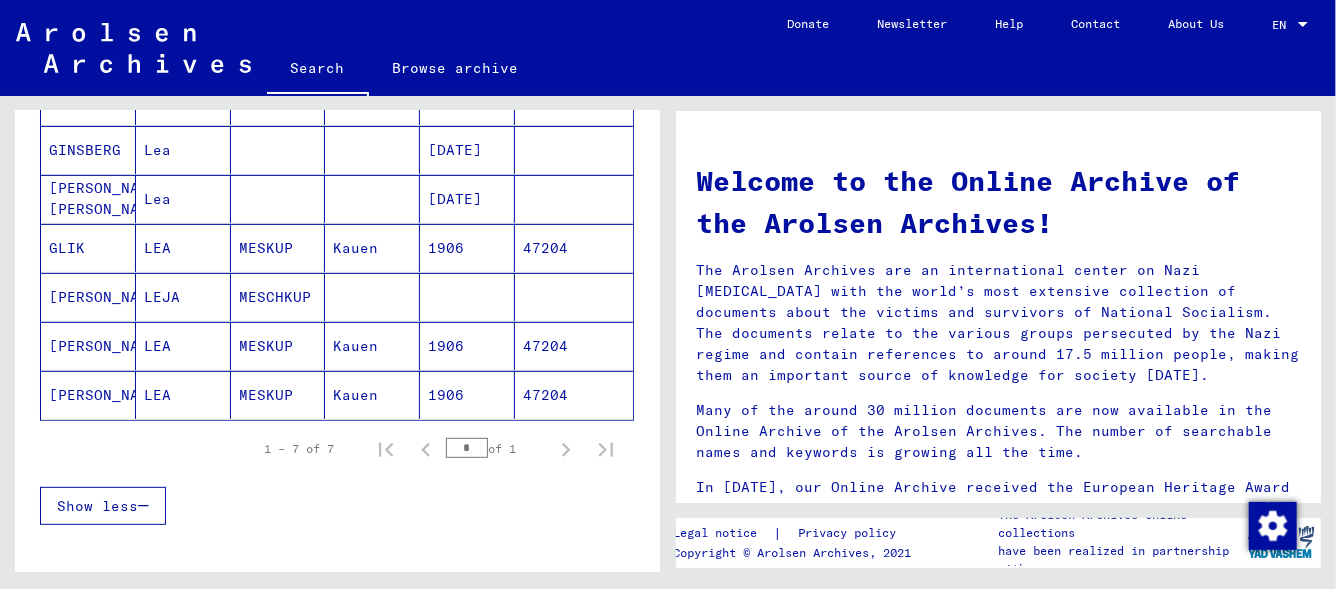 scroll, scrollTop: 200, scrollLeft: 0, axis: vertical 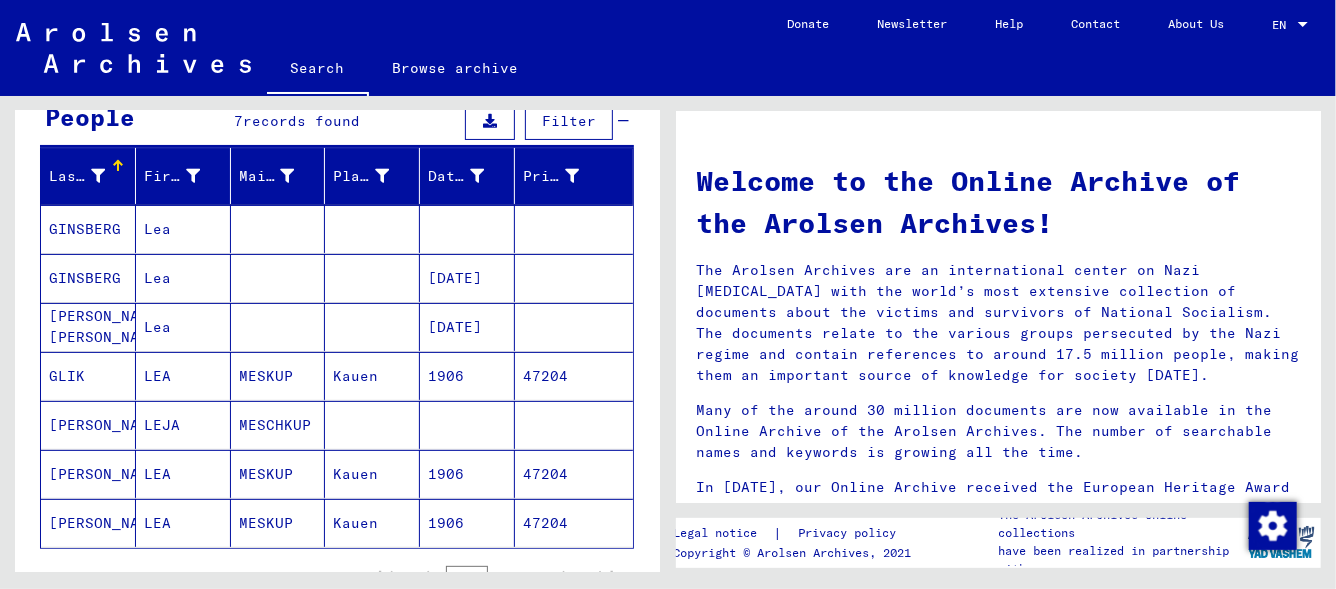 click on "GINSBERG" at bounding box center [88, 278] 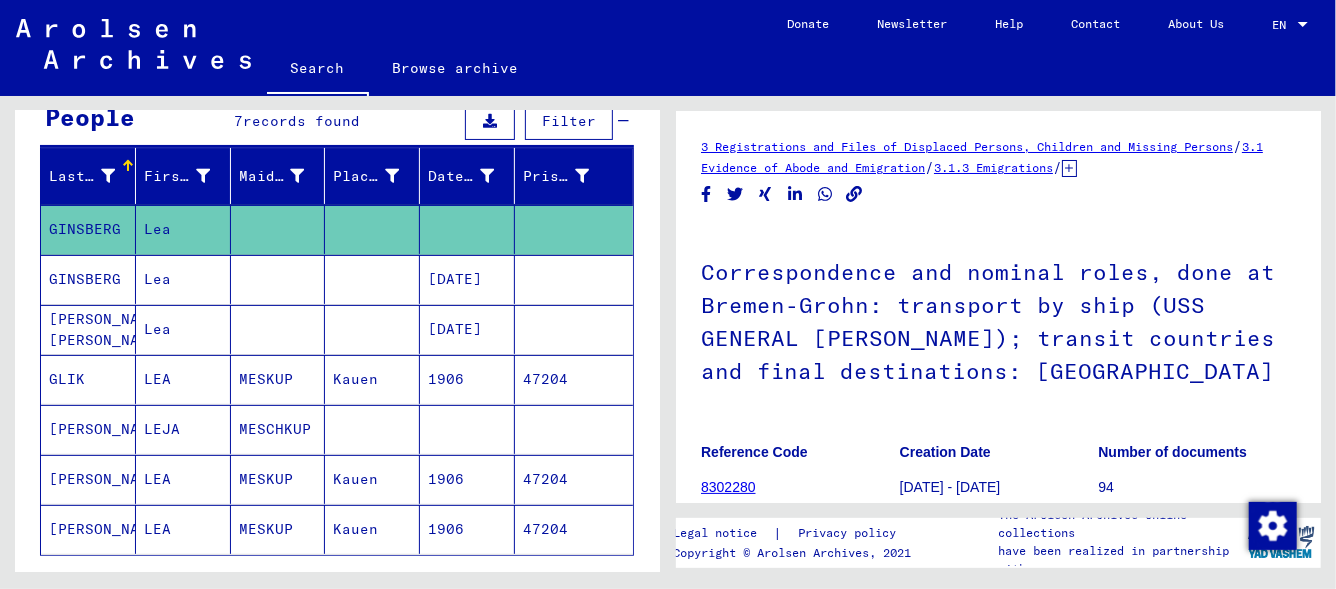 scroll, scrollTop: 0, scrollLeft: 0, axis: both 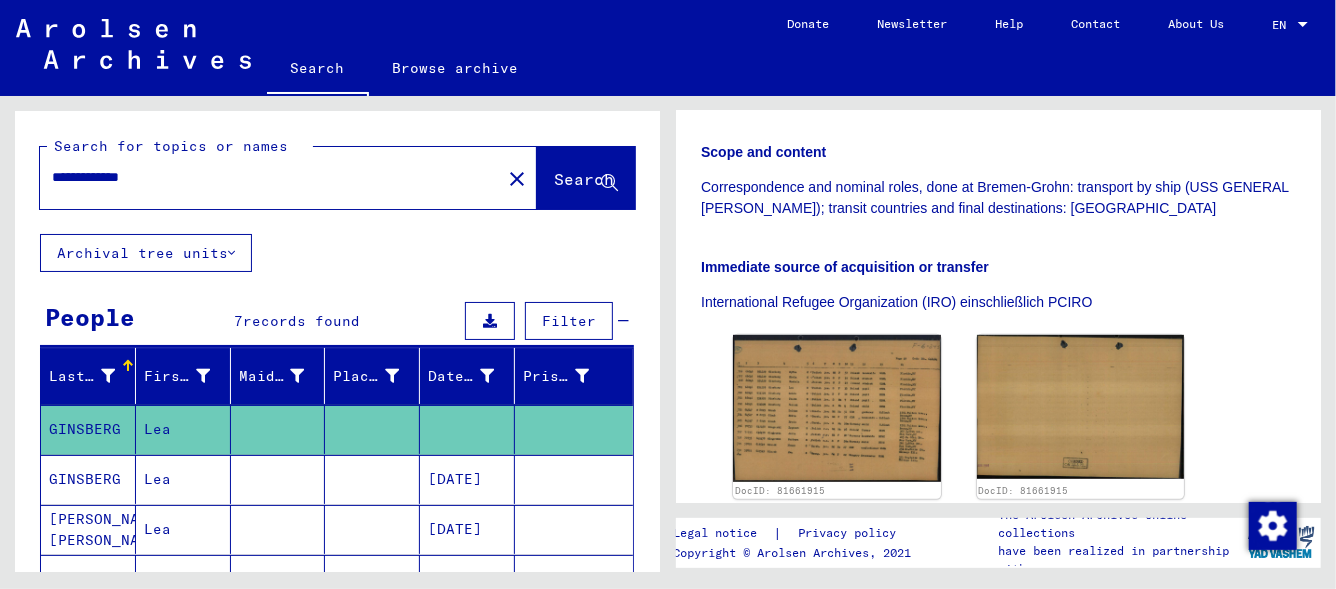 drag, startPoint x: 129, startPoint y: 178, endPoint x: 306, endPoint y: 160, distance: 177.9129 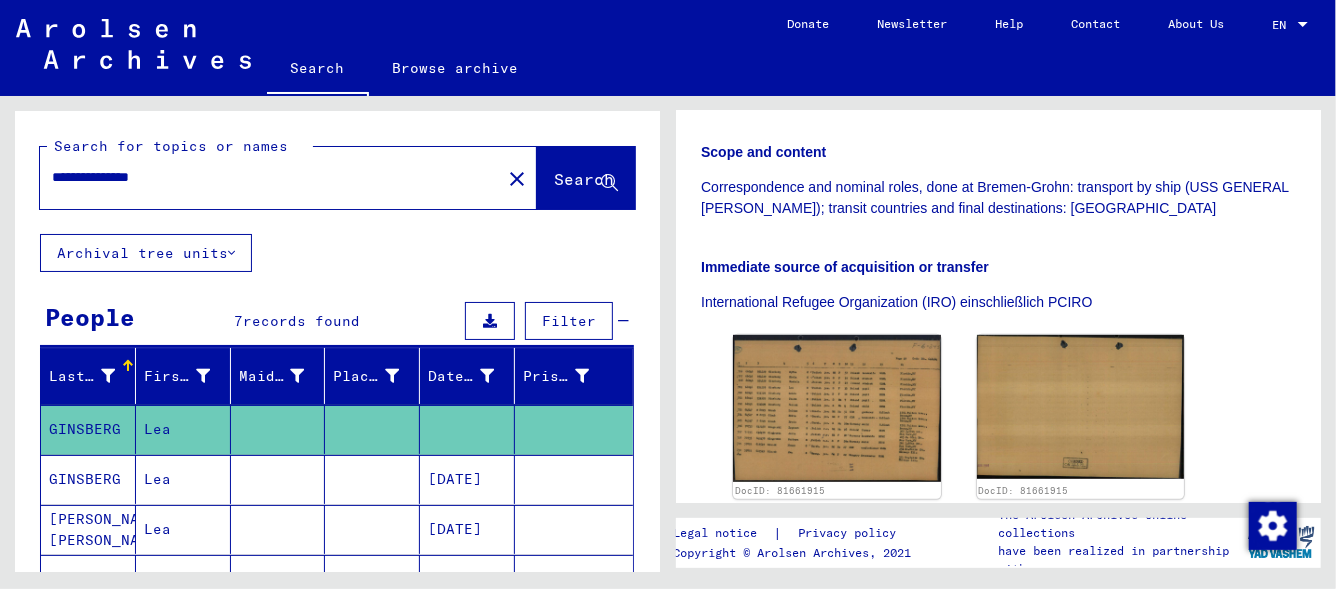 type on "**********" 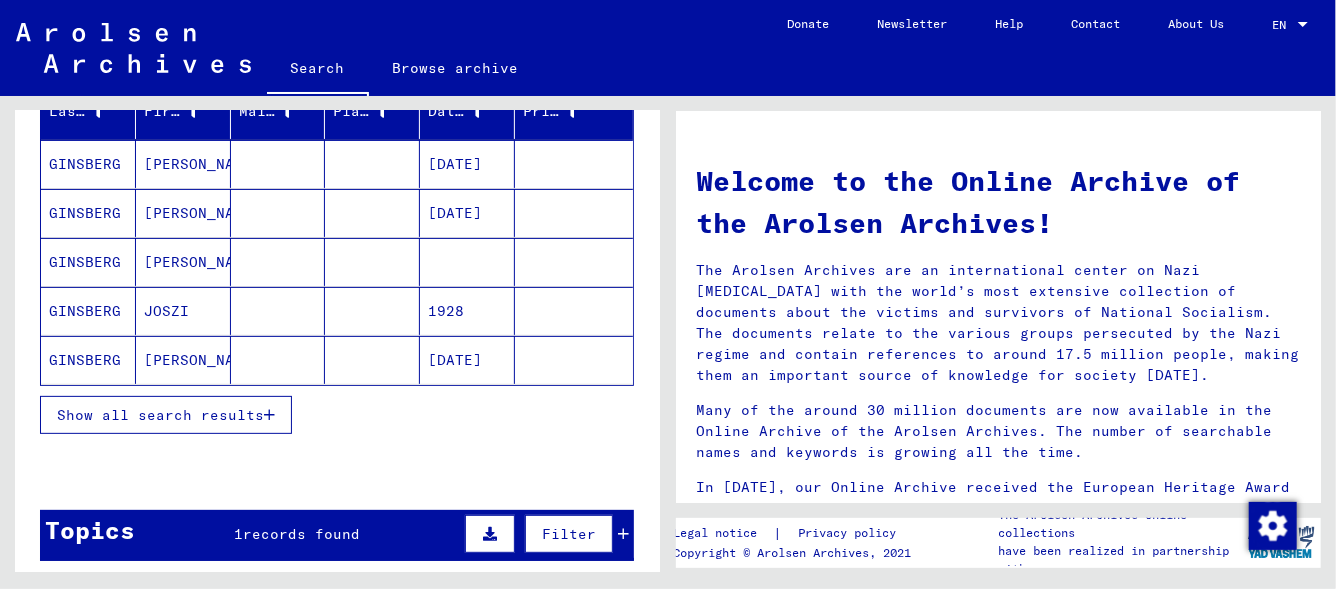 scroll, scrollTop: 299, scrollLeft: 0, axis: vertical 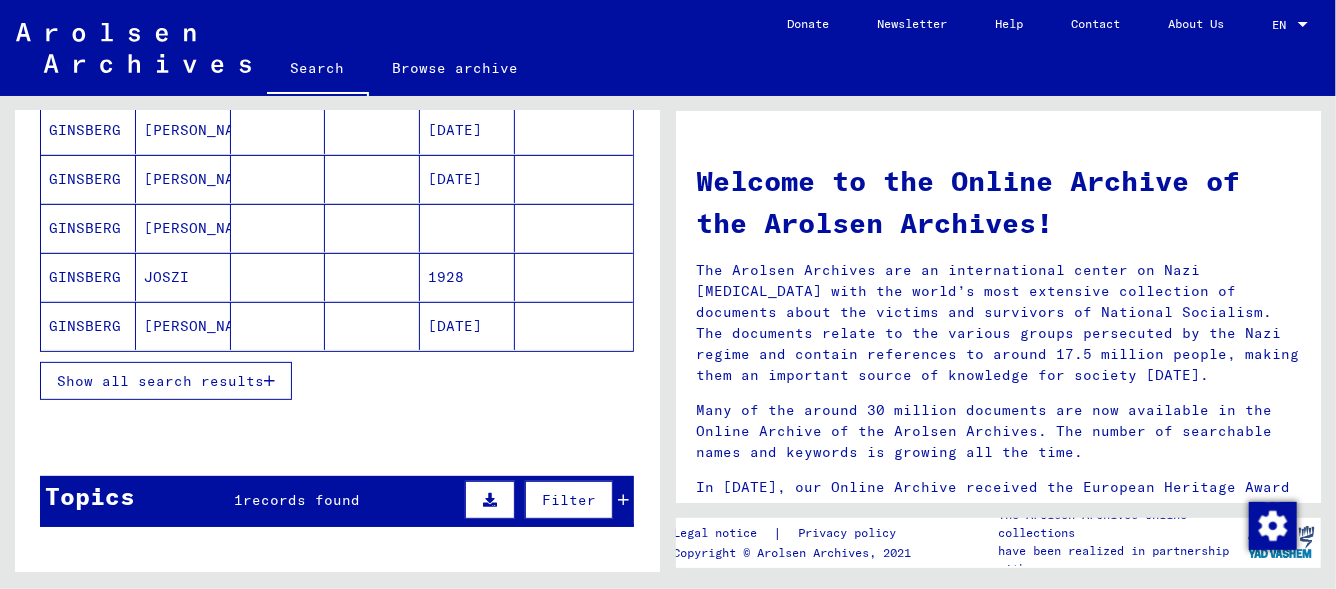 click on "Show all search results" at bounding box center [160, 381] 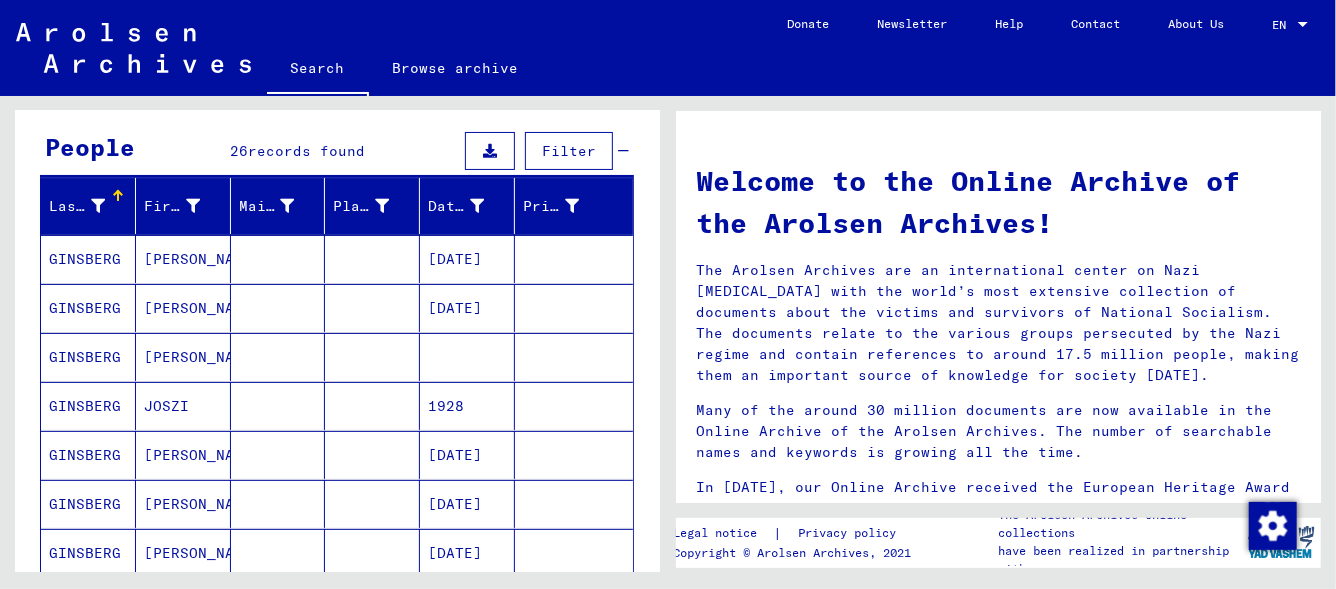 scroll, scrollTop: 200, scrollLeft: 0, axis: vertical 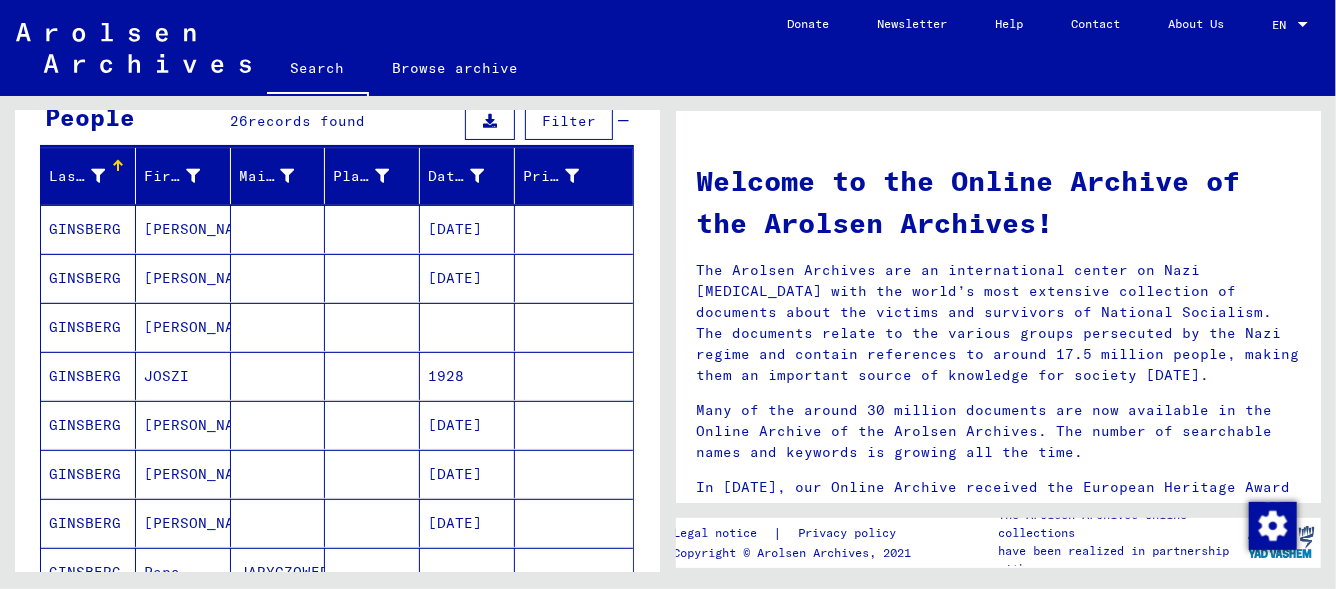 click on "GINSBERG" at bounding box center [88, 278] 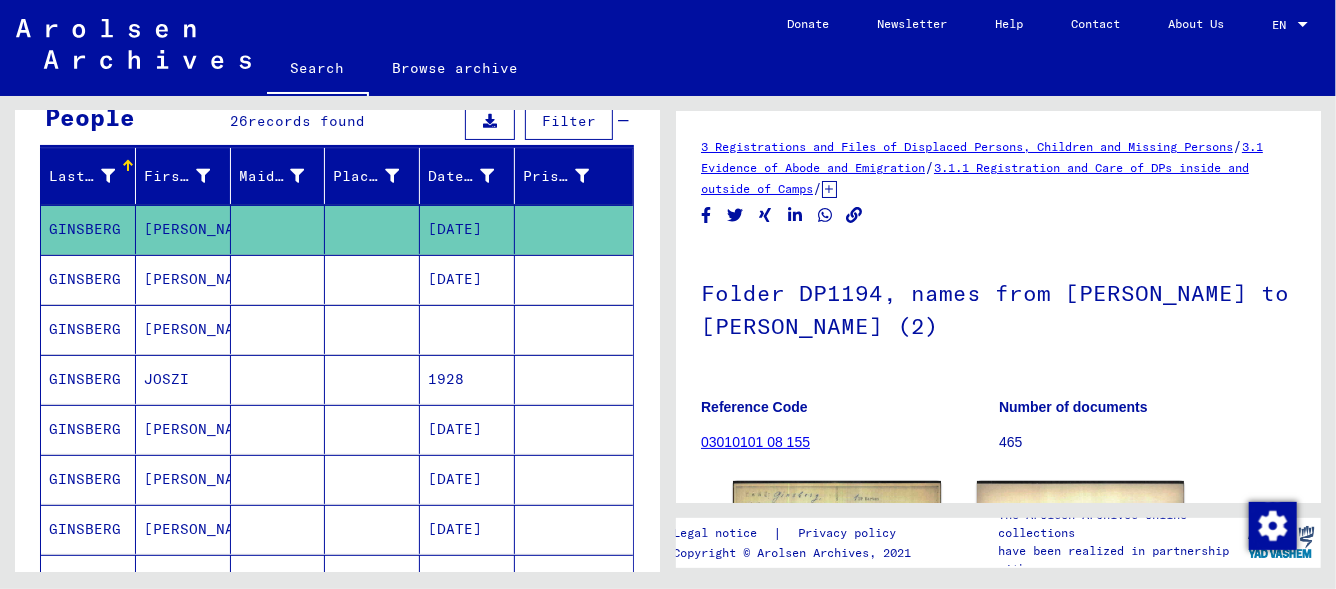 scroll, scrollTop: 0, scrollLeft: 0, axis: both 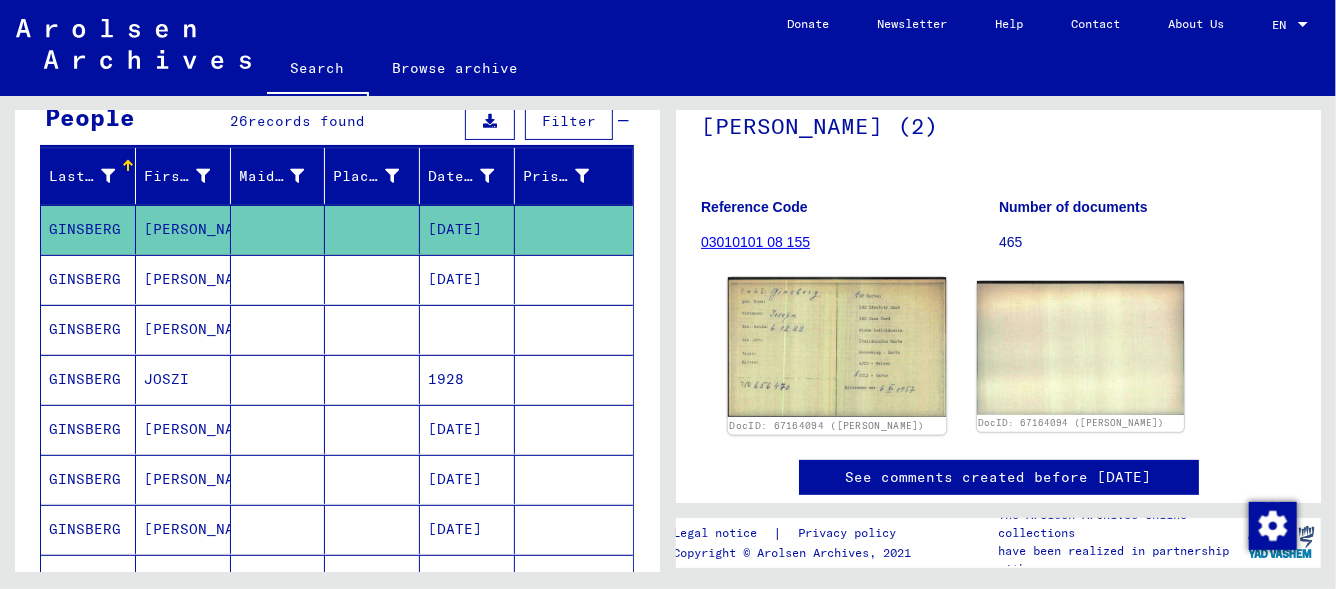click 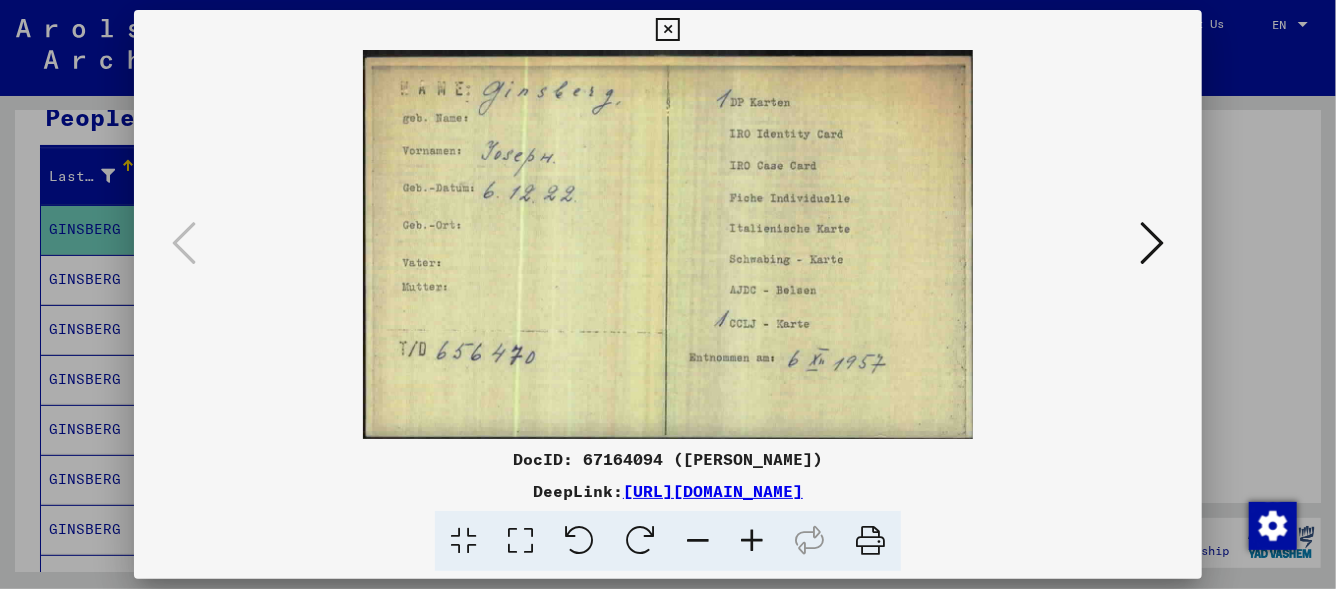 click at bounding box center [870, 541] 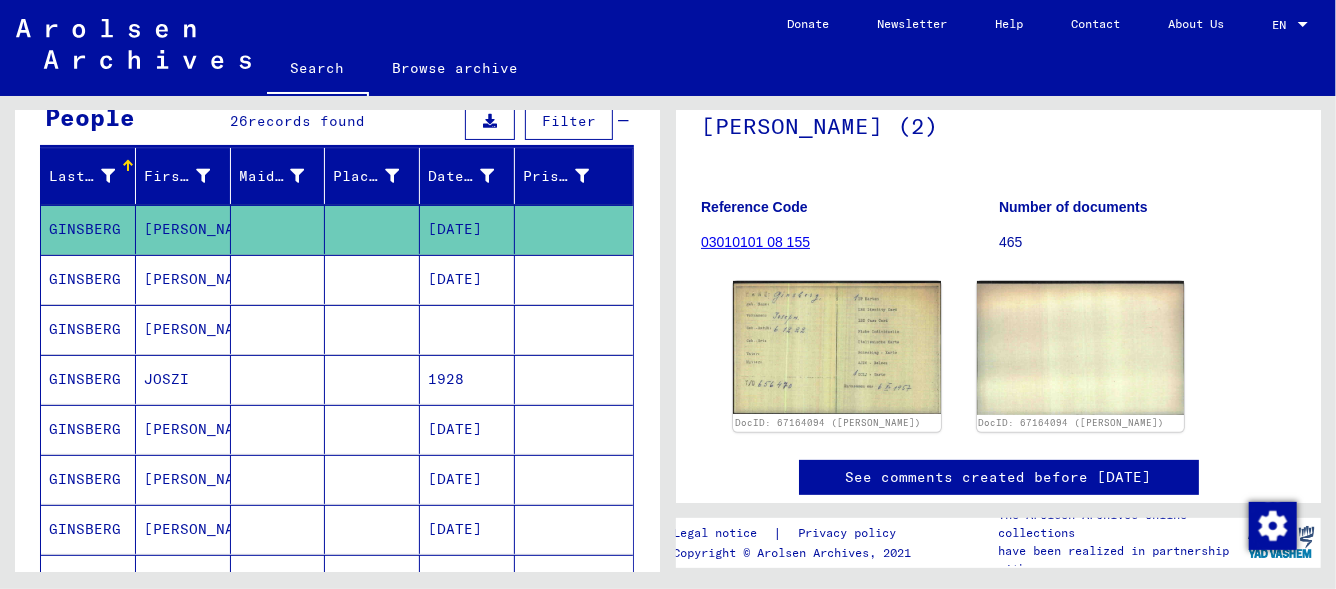 click on "GINSBERG" at bounding box center [88, 379] 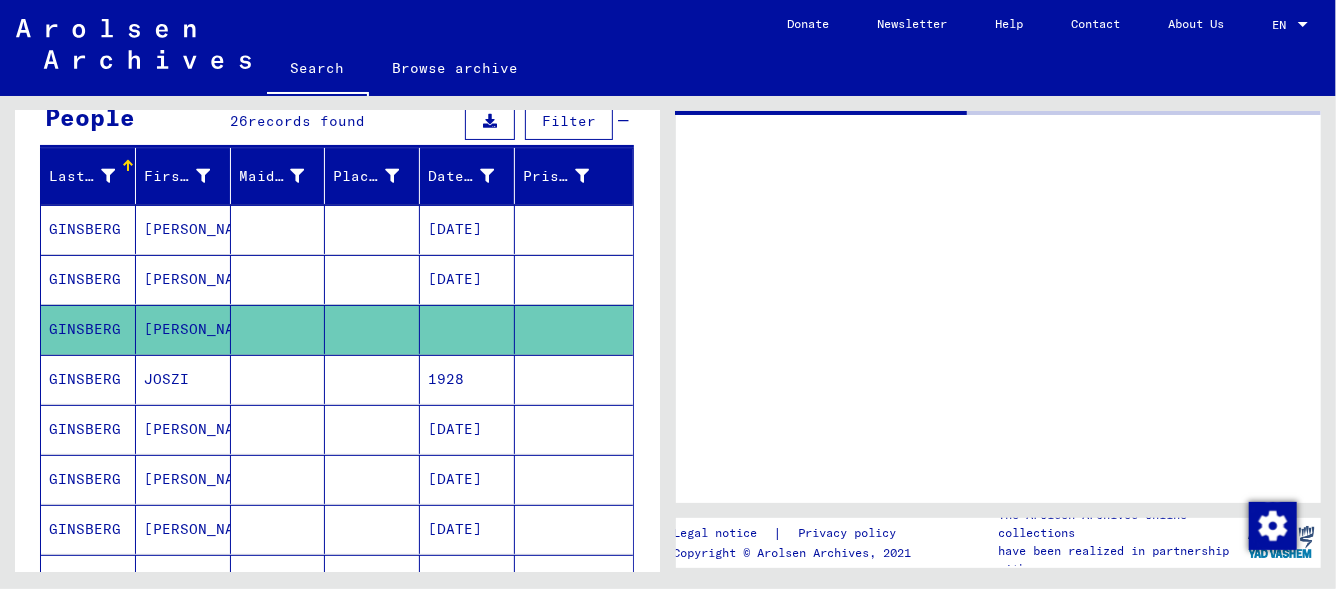 scroll, scrollTop: 0, scrollLeft: 0, axis: both 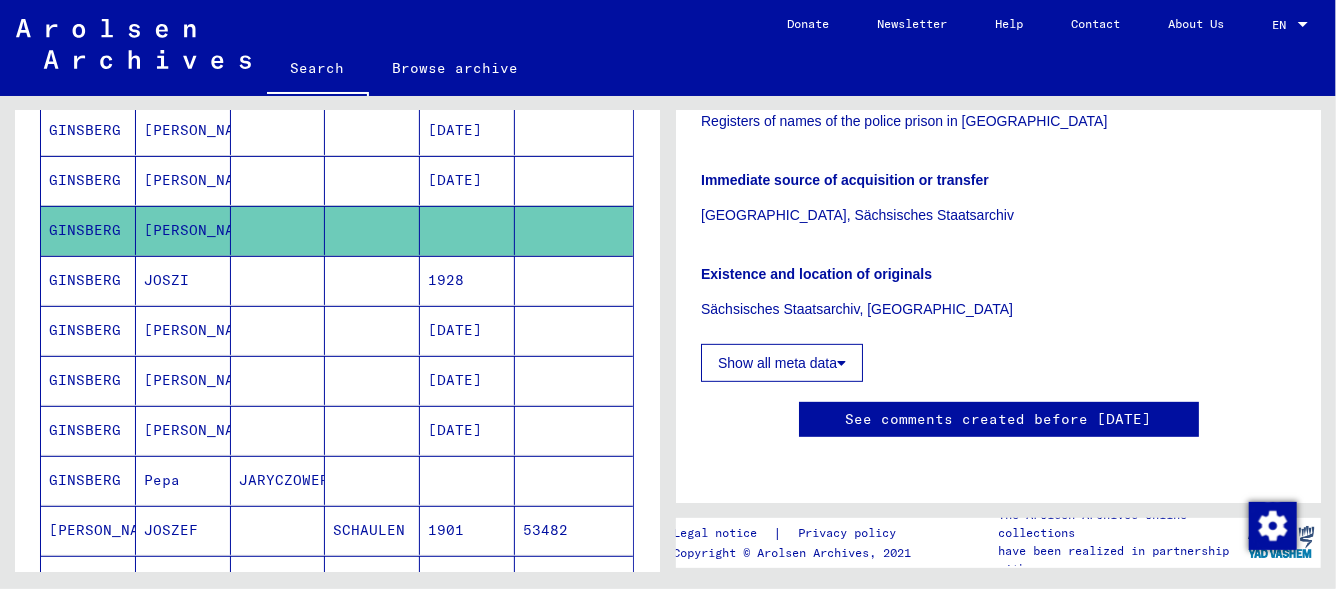 click on "GINSBERG" at bounding box center (88, 380) 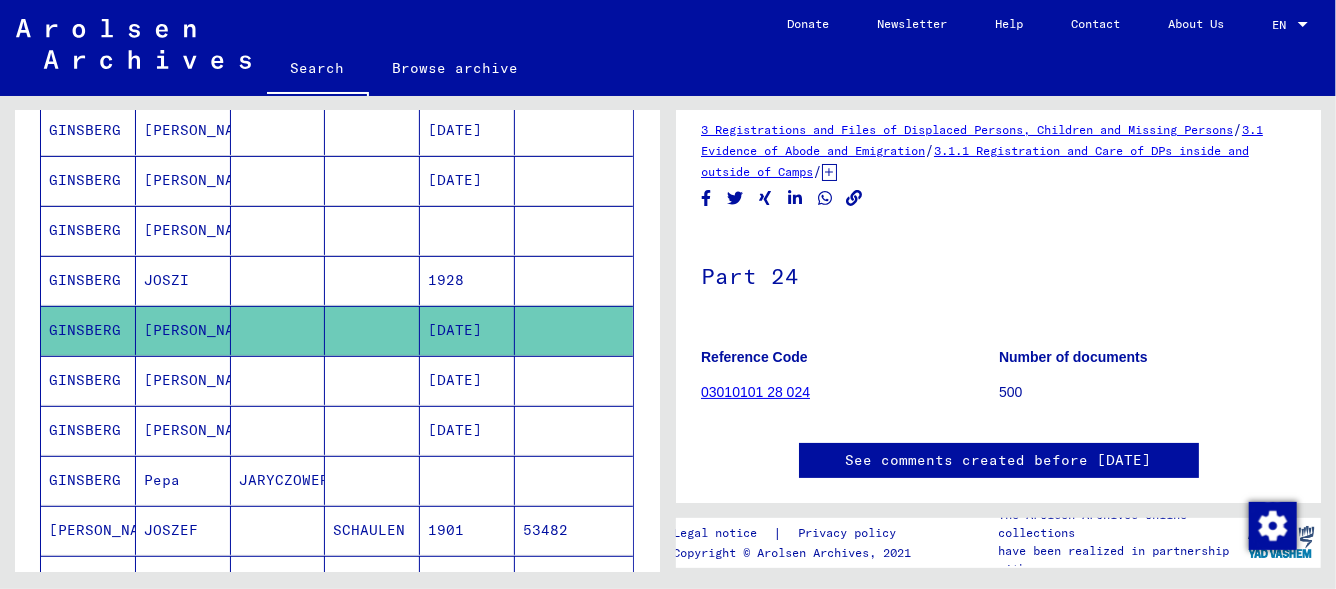 scroll, scrollTop: 0, scrollLeft: 0, axis: both 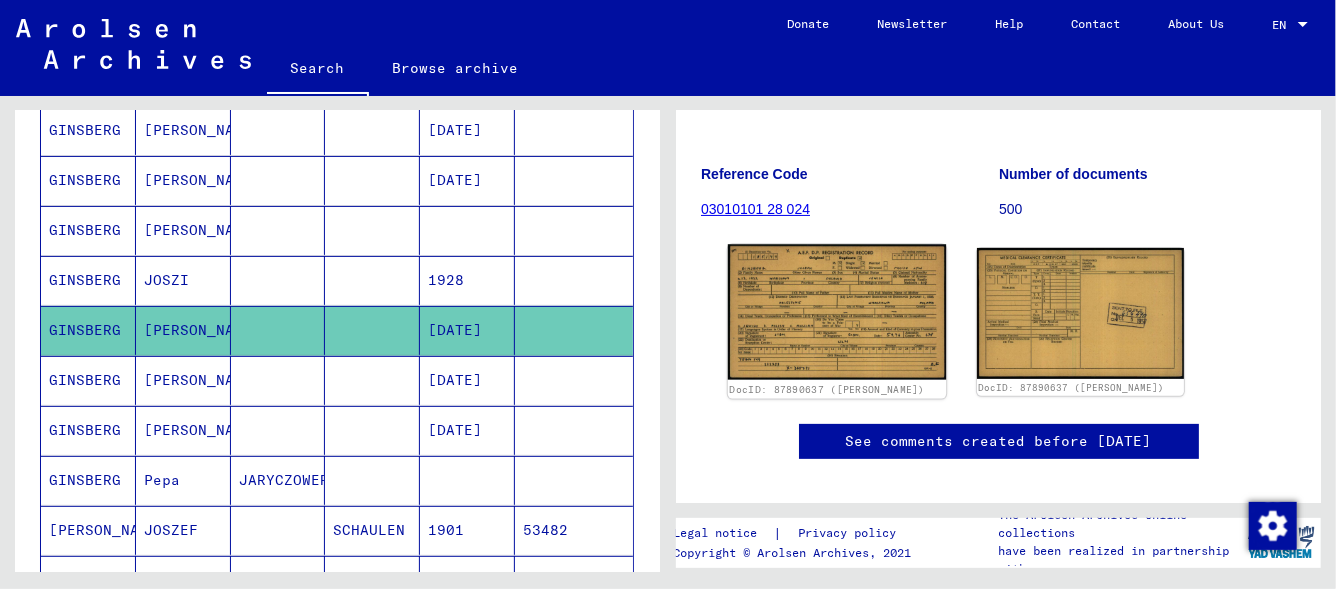 click 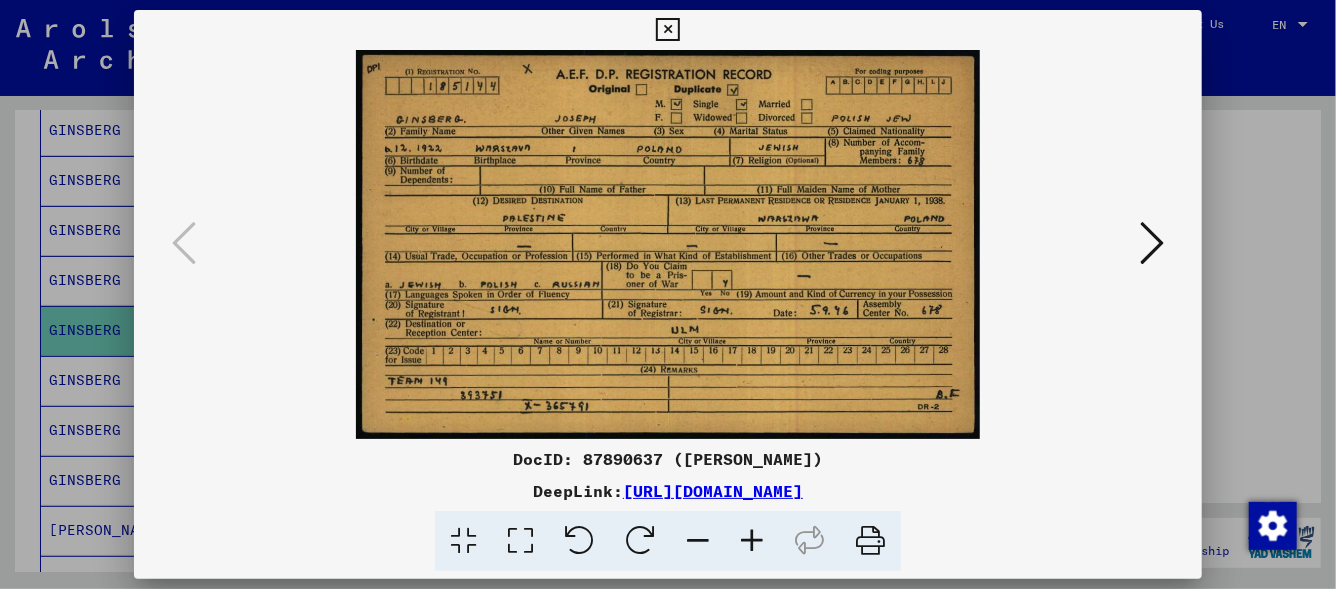 click at bounding box center [870, 541] 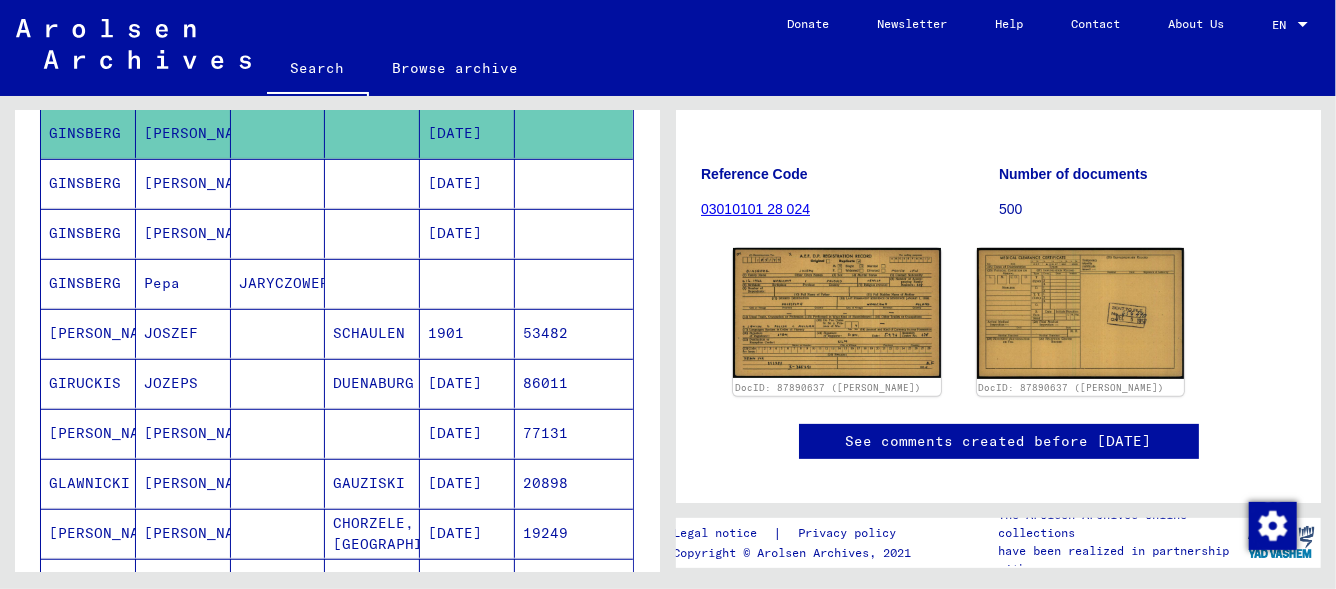 scroll, scrollTop: 500, scrollLeft: 0, axis: vertical 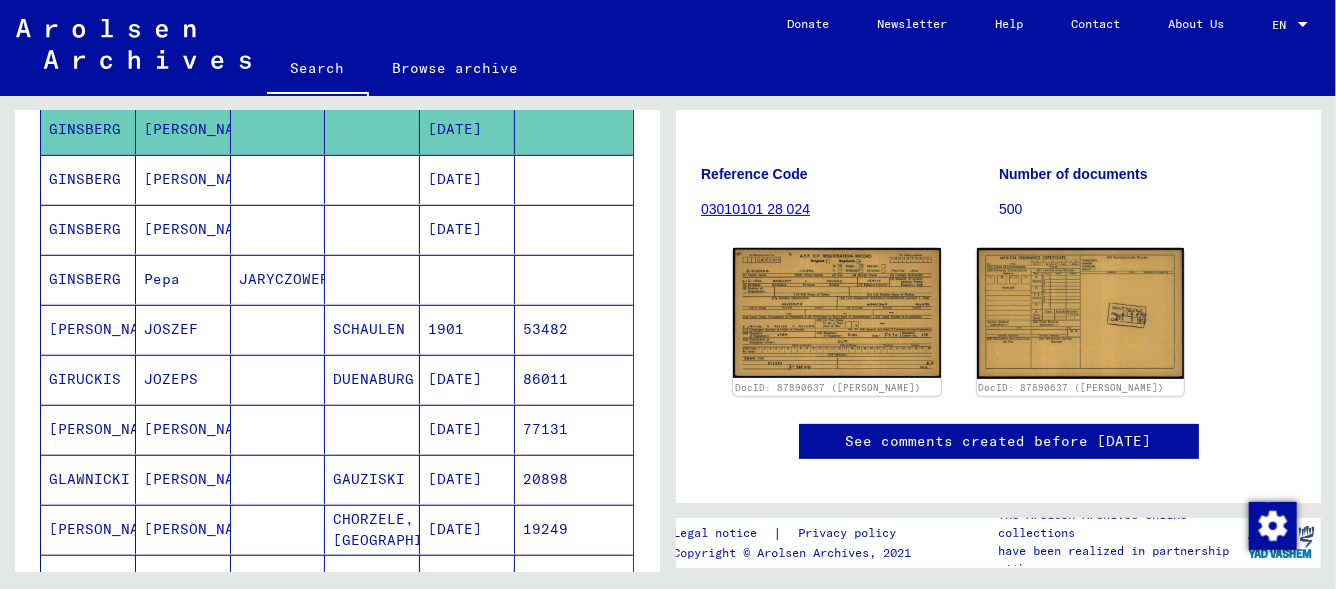 click on "GINSBERG" at bounding box center [88, 229] 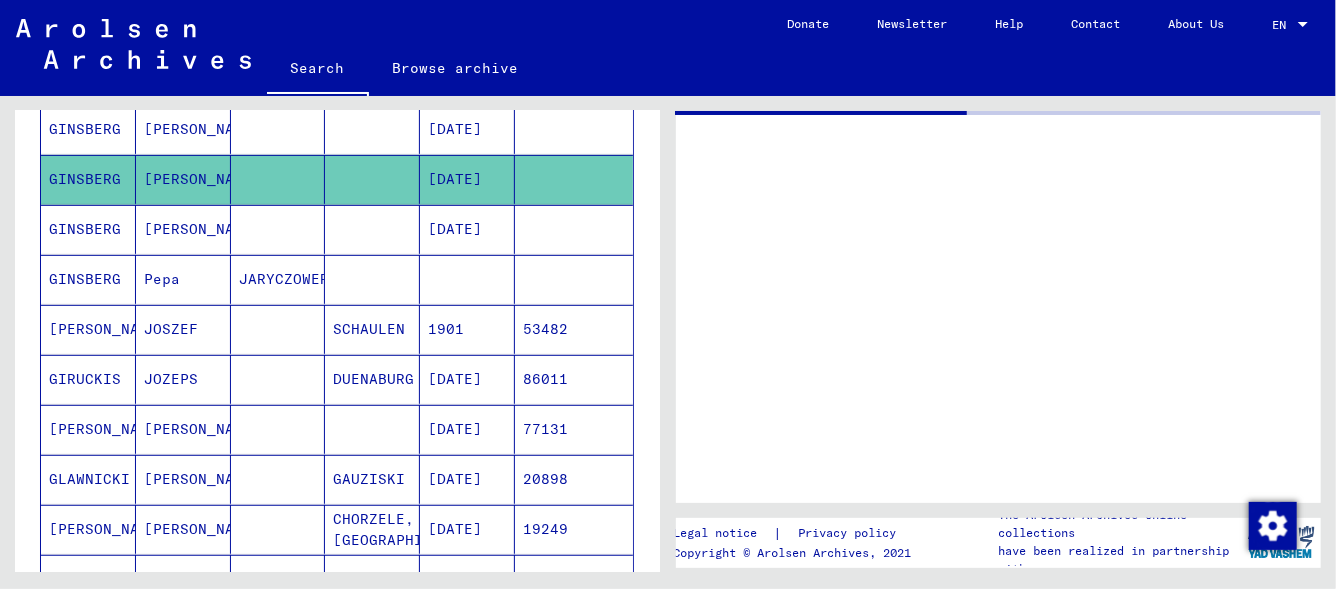 scroll, scrollTop: 0, scrollLeft: 0, axis: both 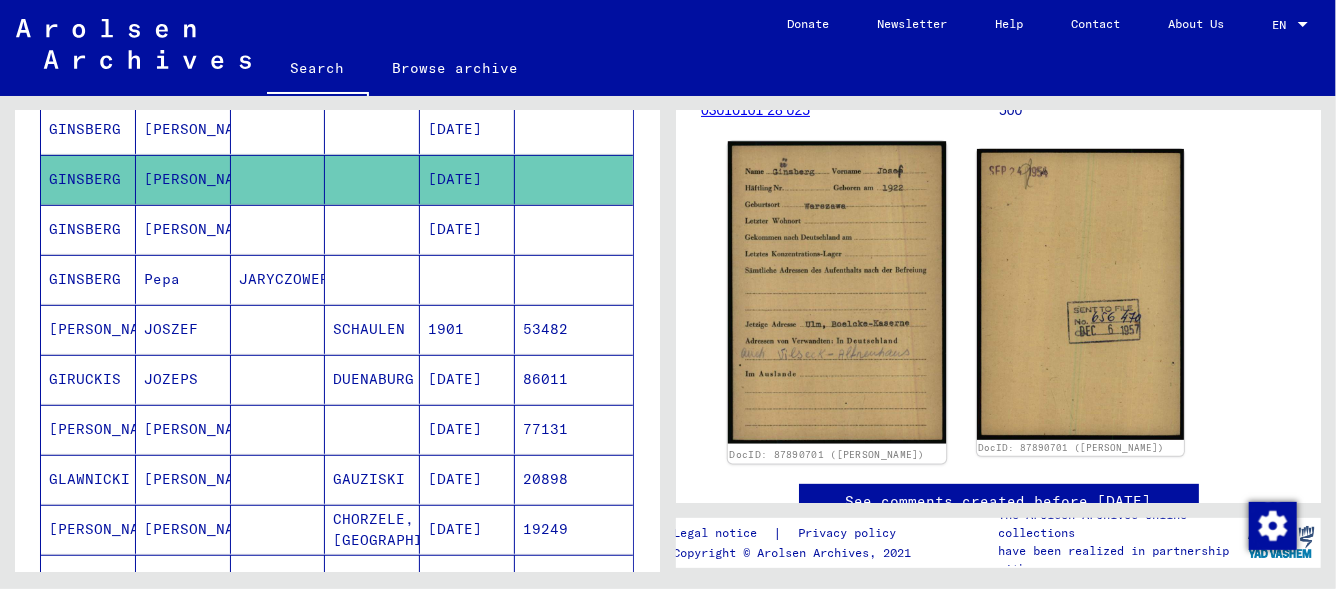 click 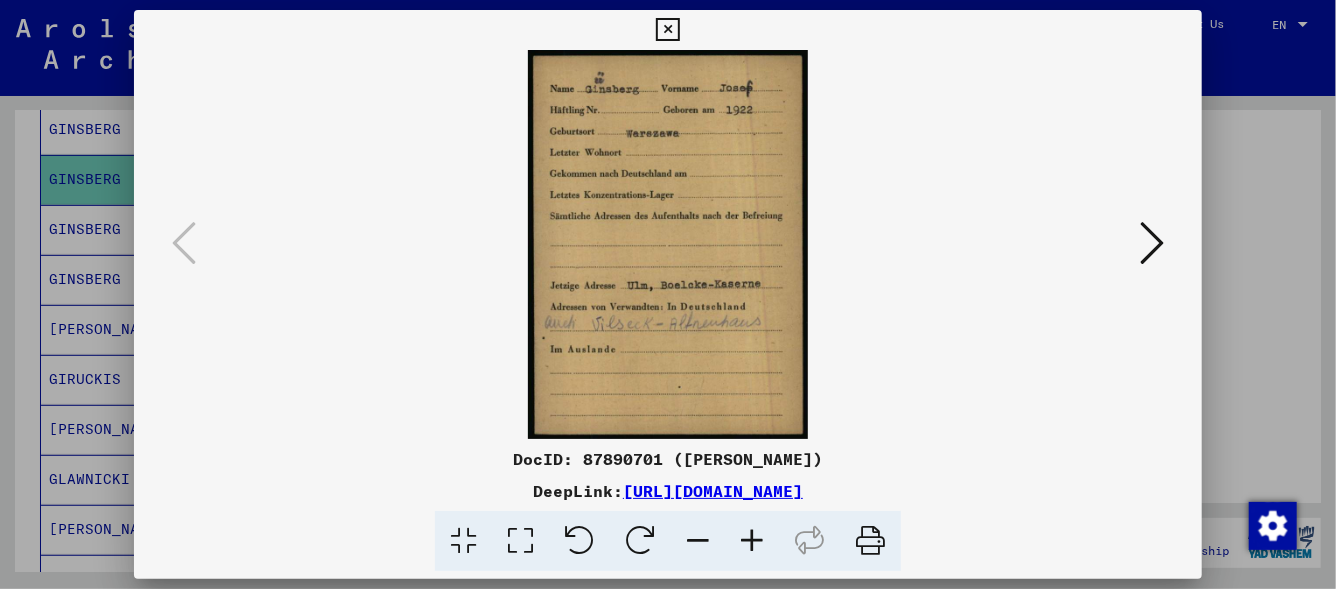 type 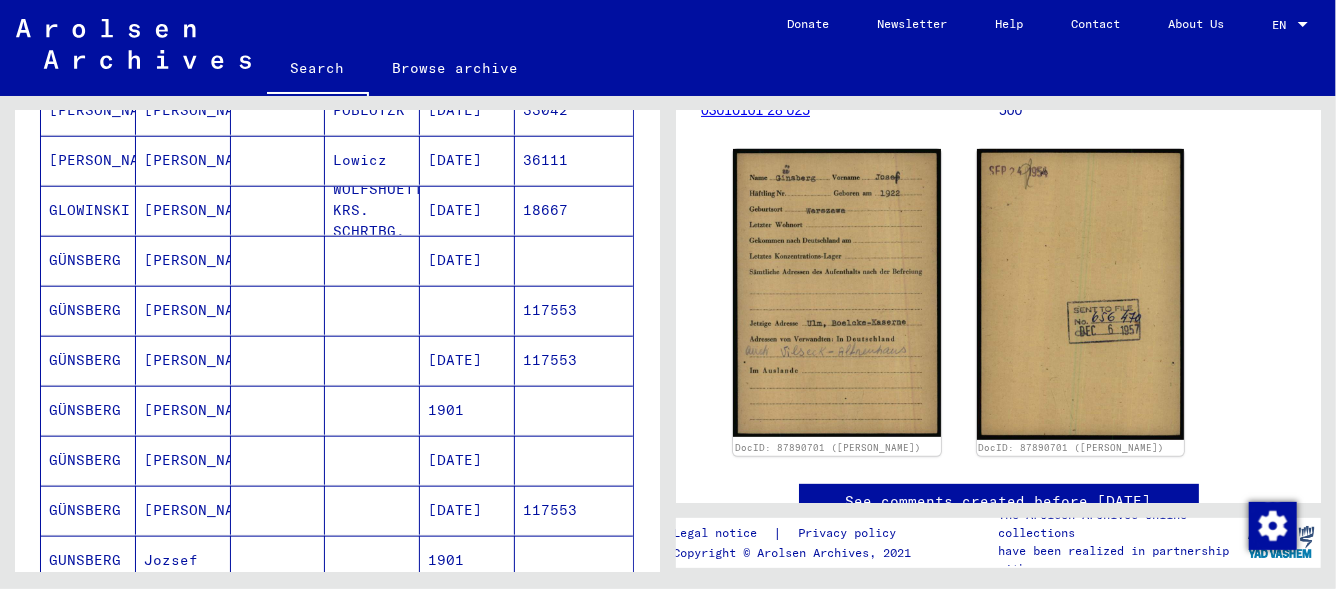 scroll, scrollTop: 1000, scrollLeft: 0, axis: vertical 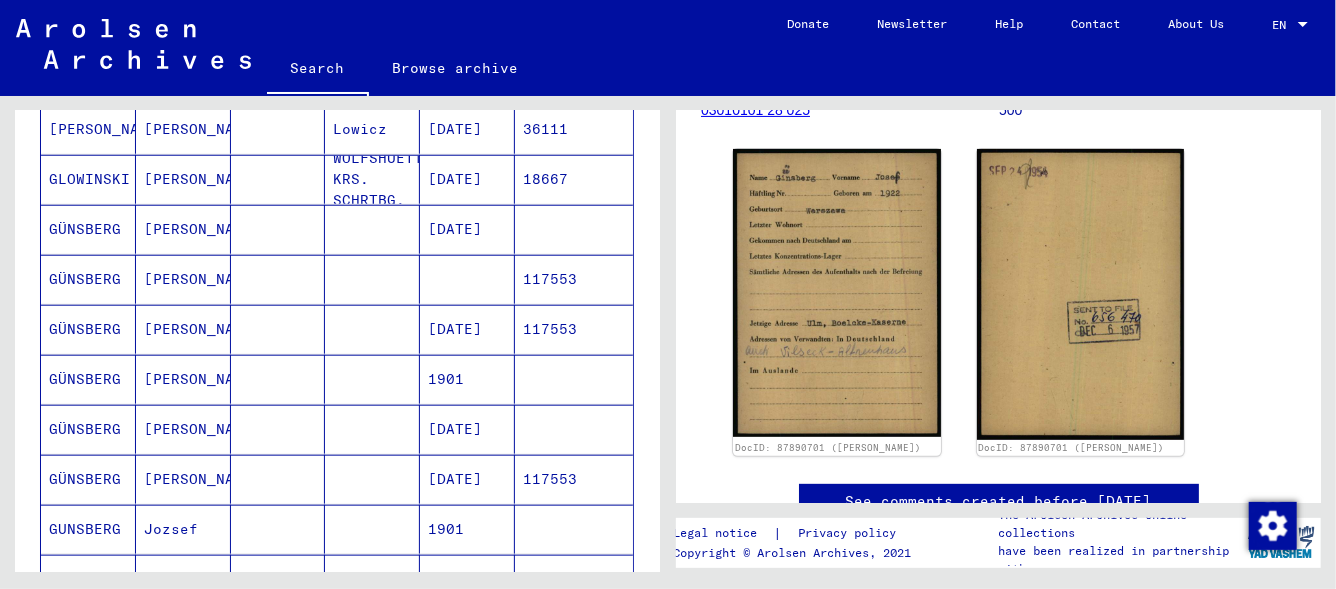 click on "GÜNSBERG" at bounding box center (88, 329) 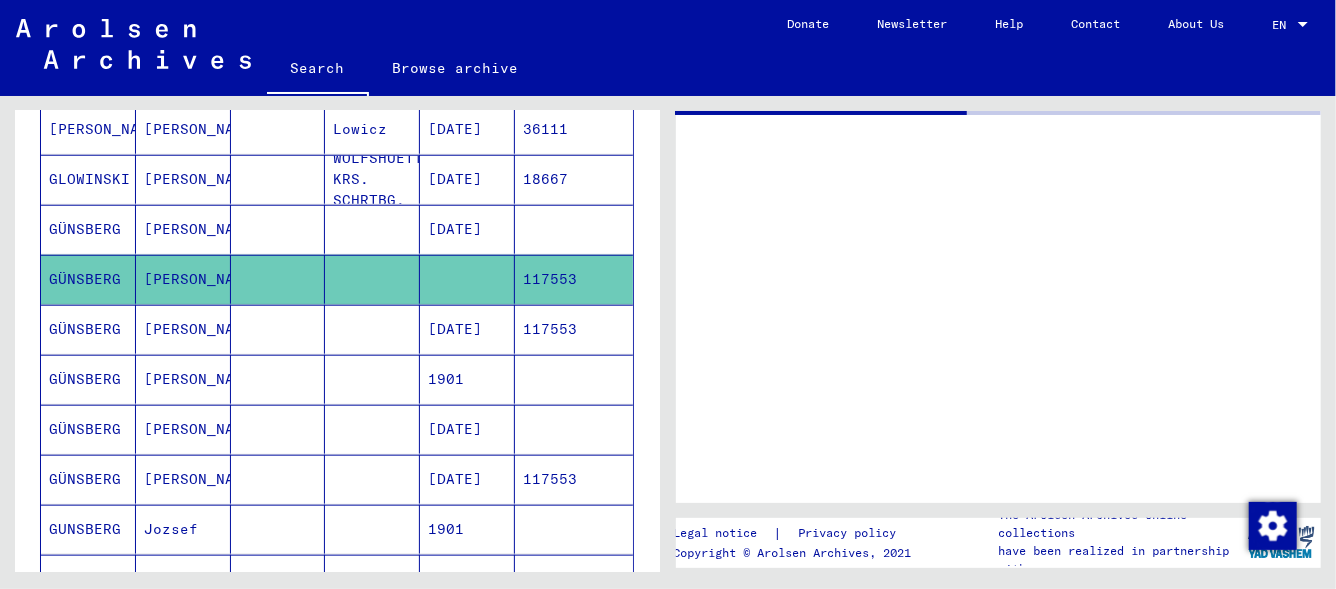 scroll, scrollTop: 0, scrollLeft: 0, axis: both 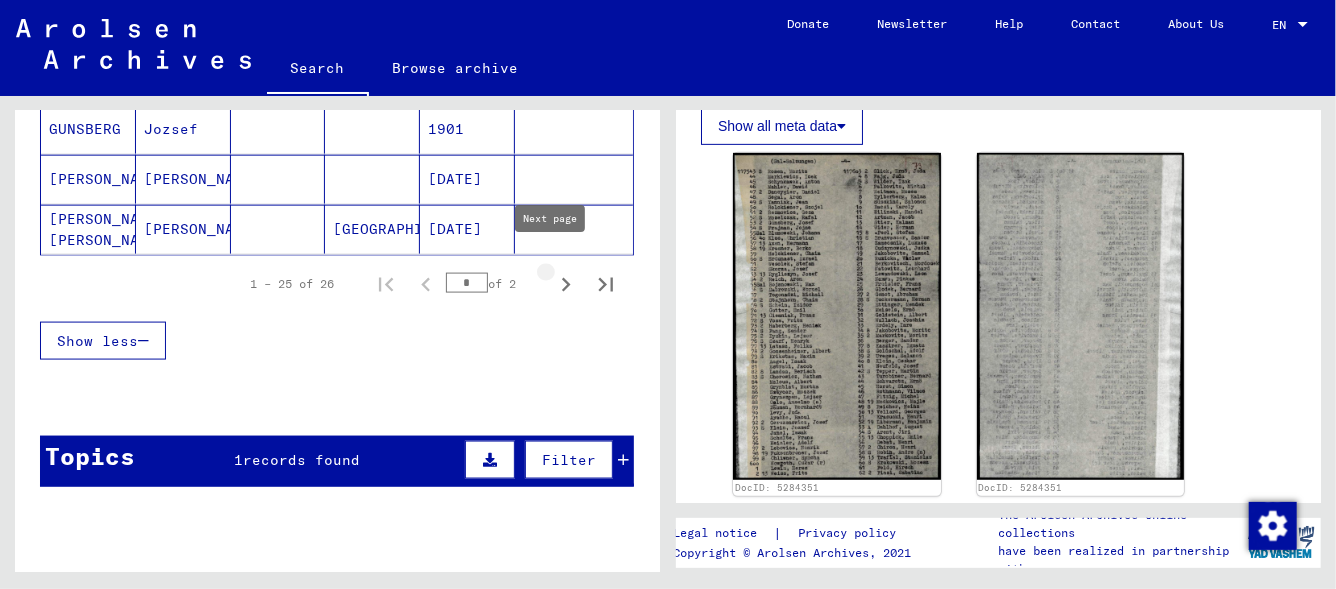 click 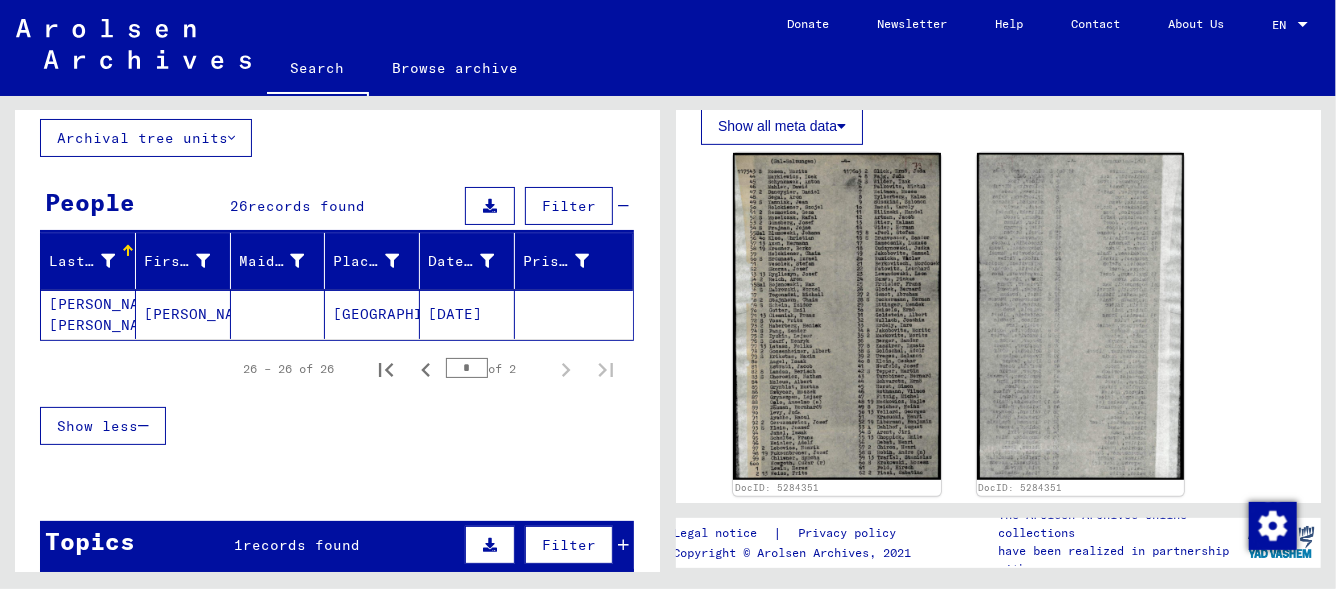 scroll, scrollTop: 0, scrollLeft: 0, axis: both 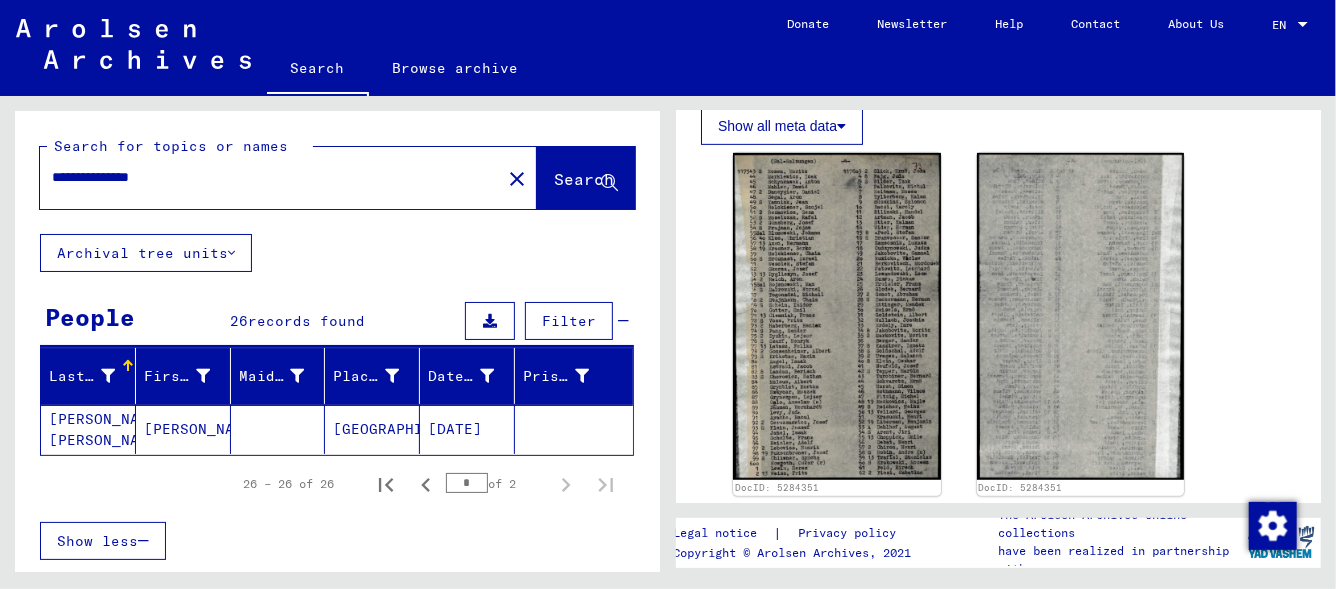 click on "**********" at bounding box center (270, 177) 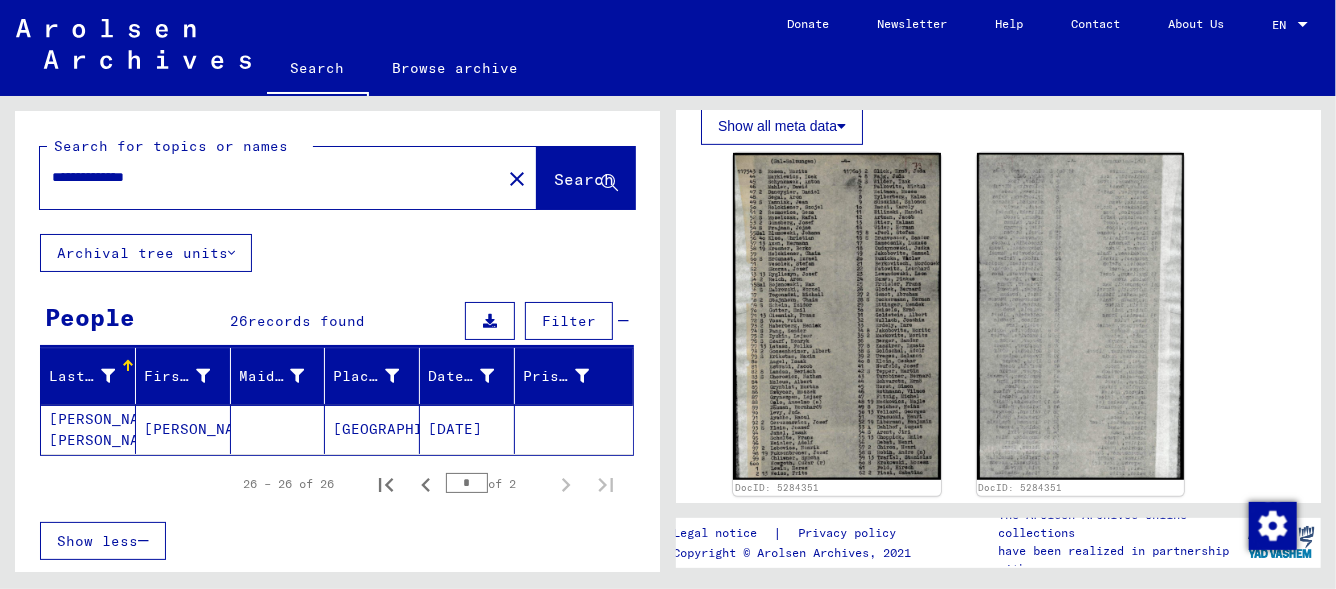 type on "**********" 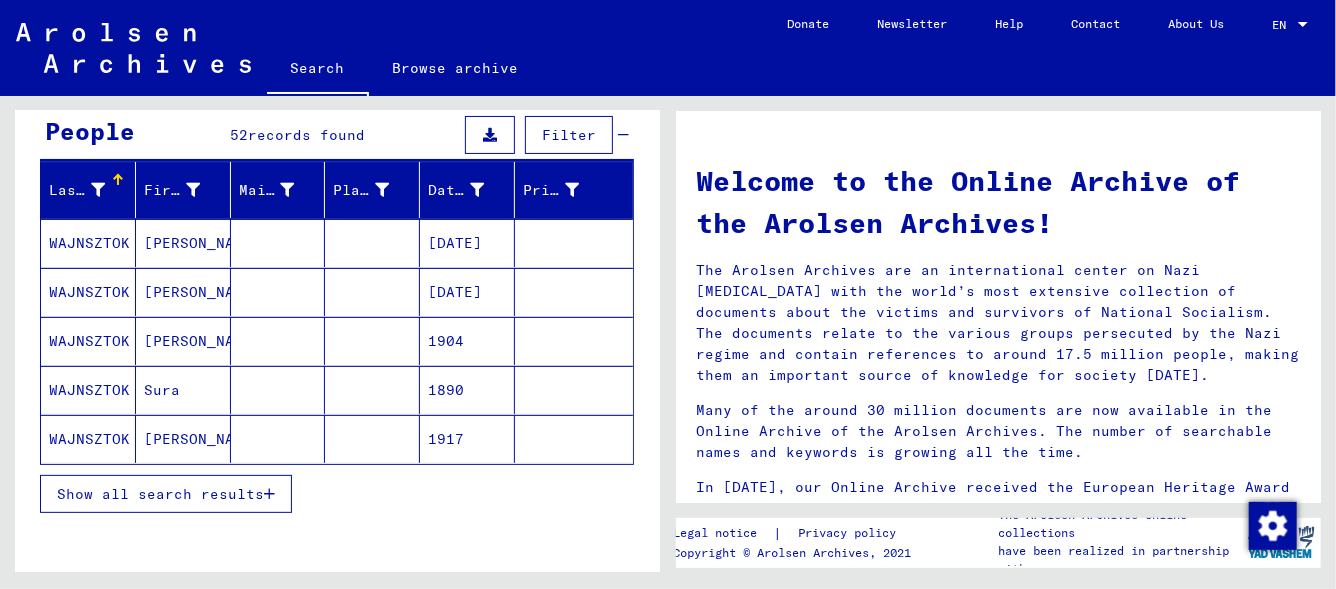 scroll, scrollTop: 200, scrollLeft: 0, axis: vertical 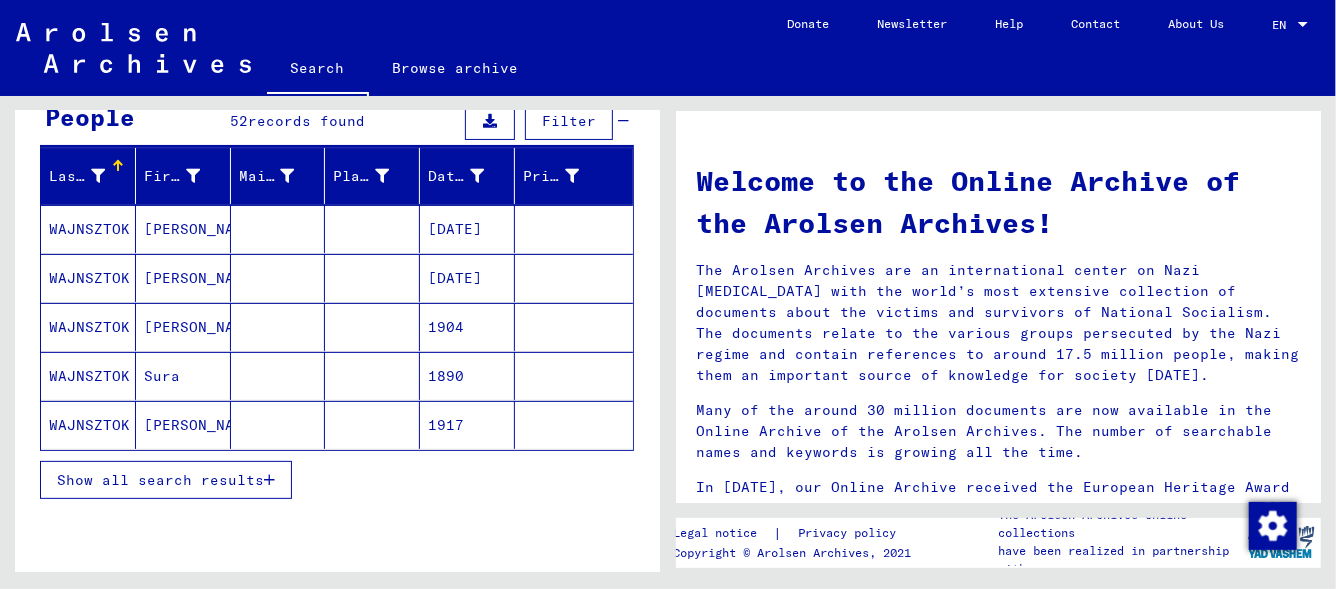 click on "Show all search results" at bounding box center [160, 480] 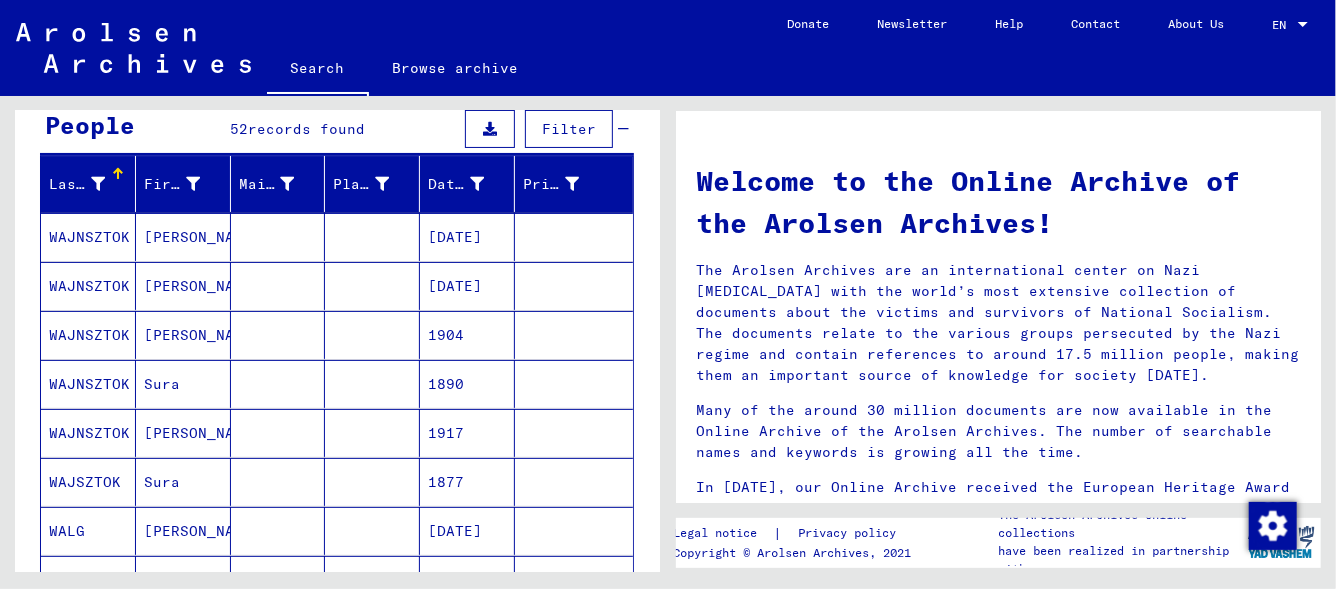 scroll, scrollTop: 200, scrollLeft: 0, axis: vertical 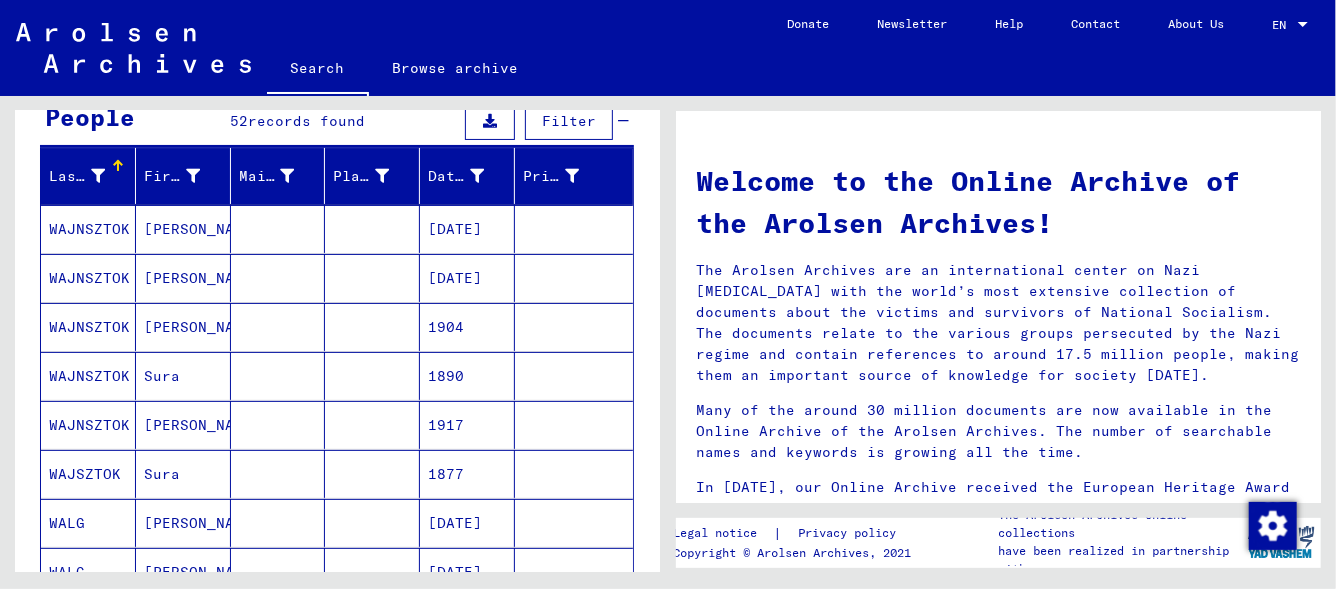 click on "WAJNSZTOK" at bounding box center [88, 425] 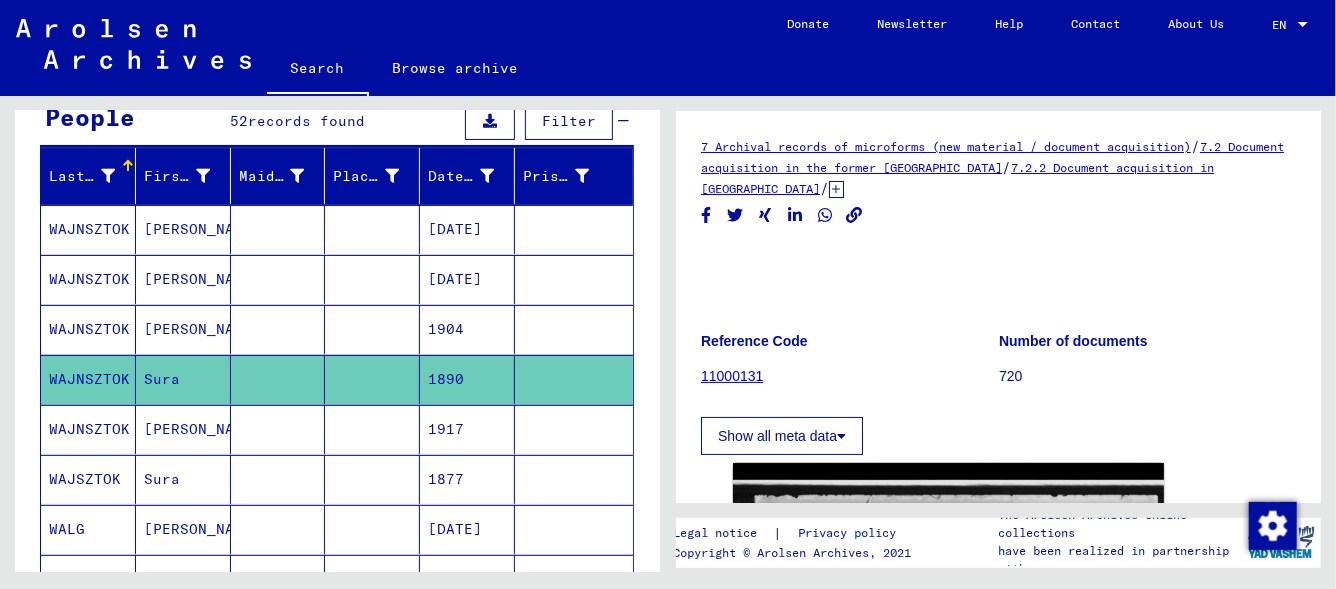 scroll, scrollTop: 0, scrollLeft: 0, axis: both 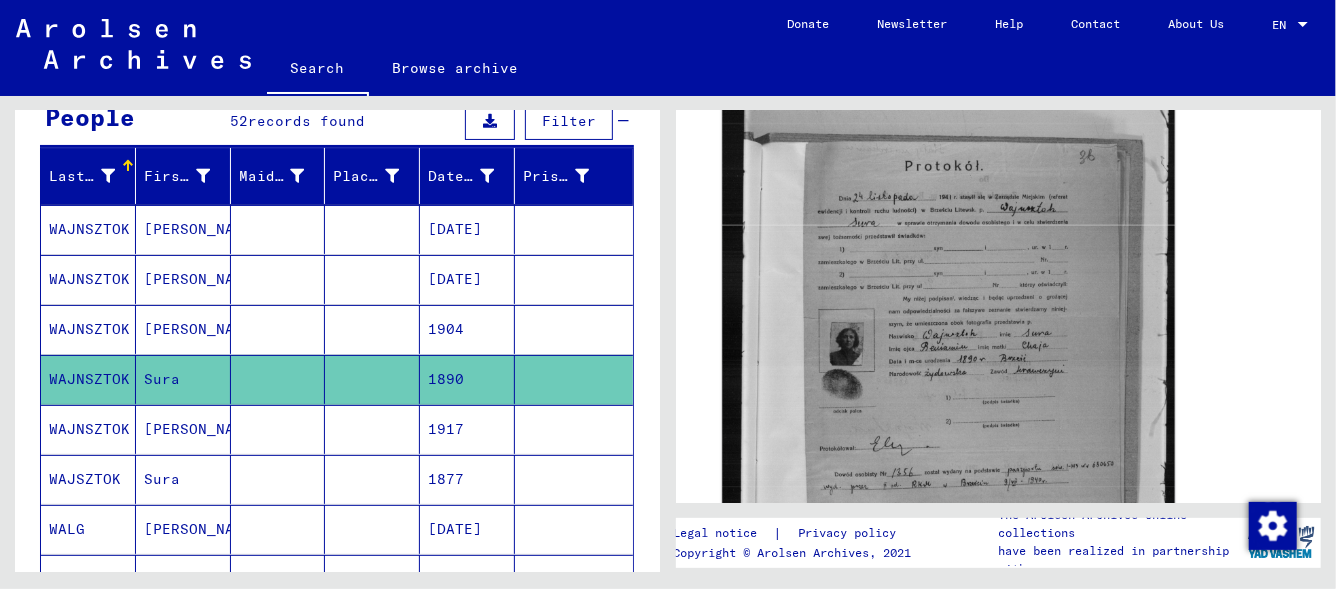 click 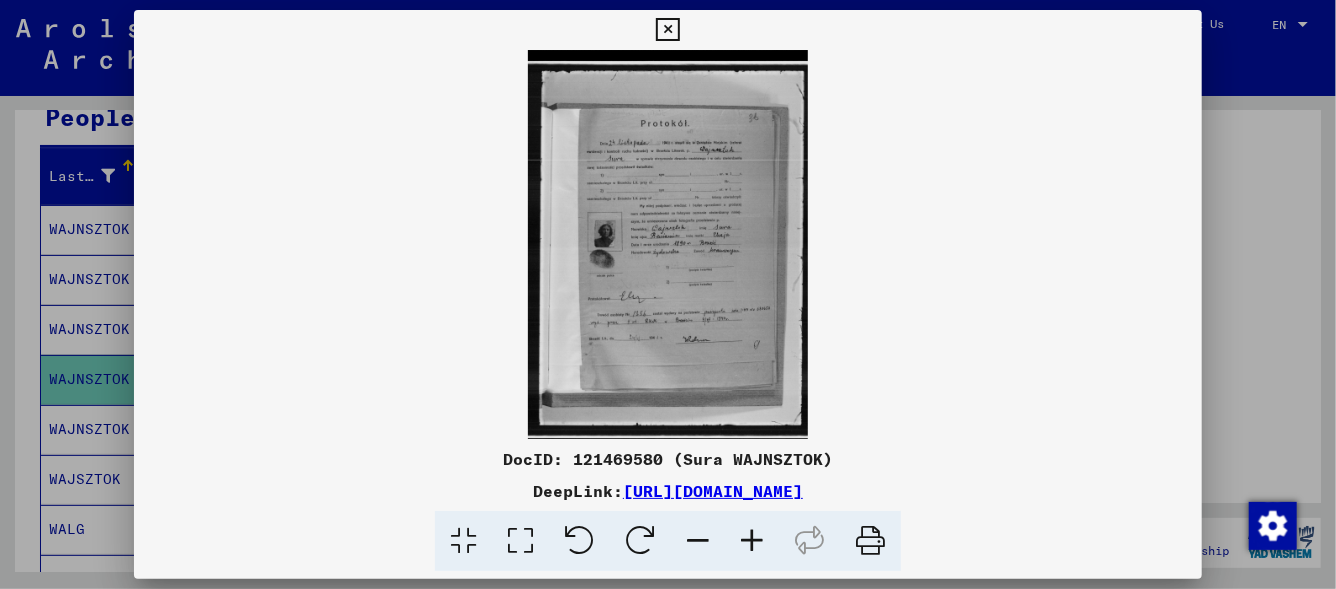 click at bounding box center (752, 541) 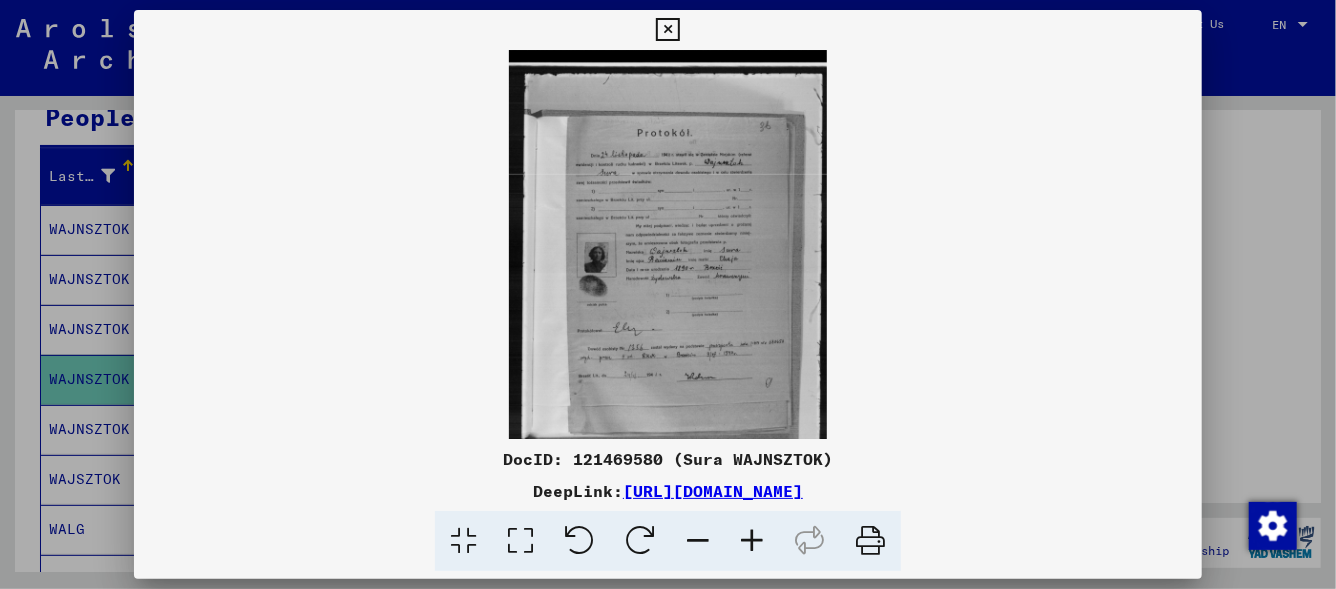 click at bounding box center [752, 541] 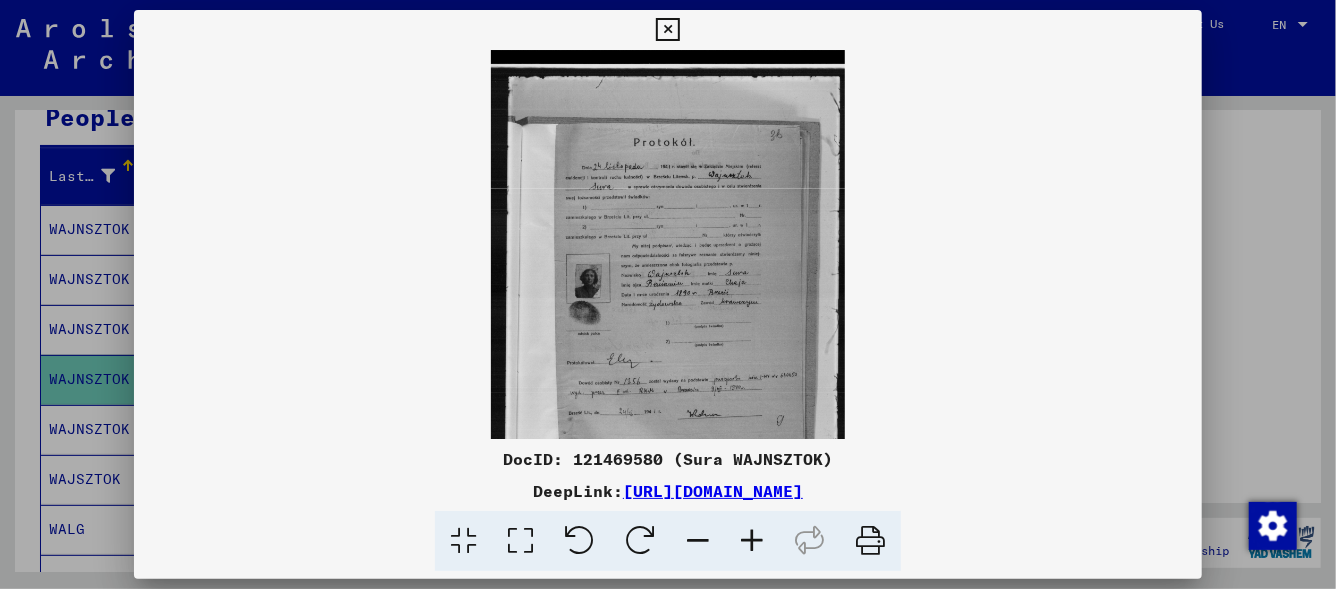 click at bounding box center (752, 541) 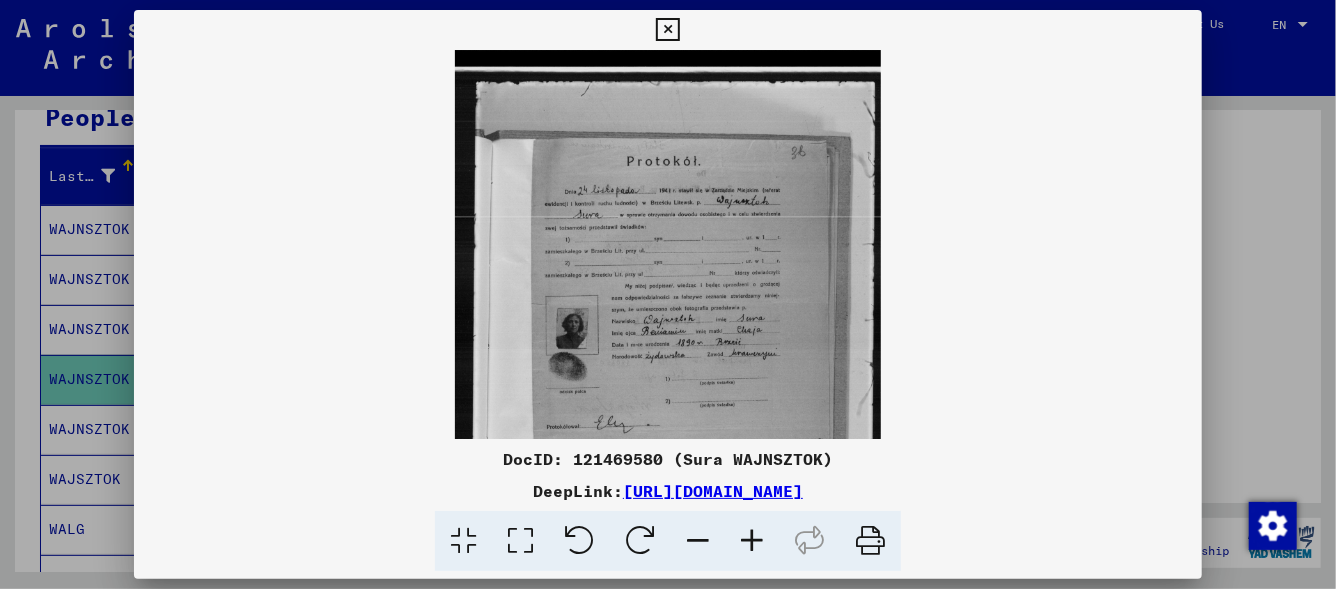 click at bounding box center (752, 541) 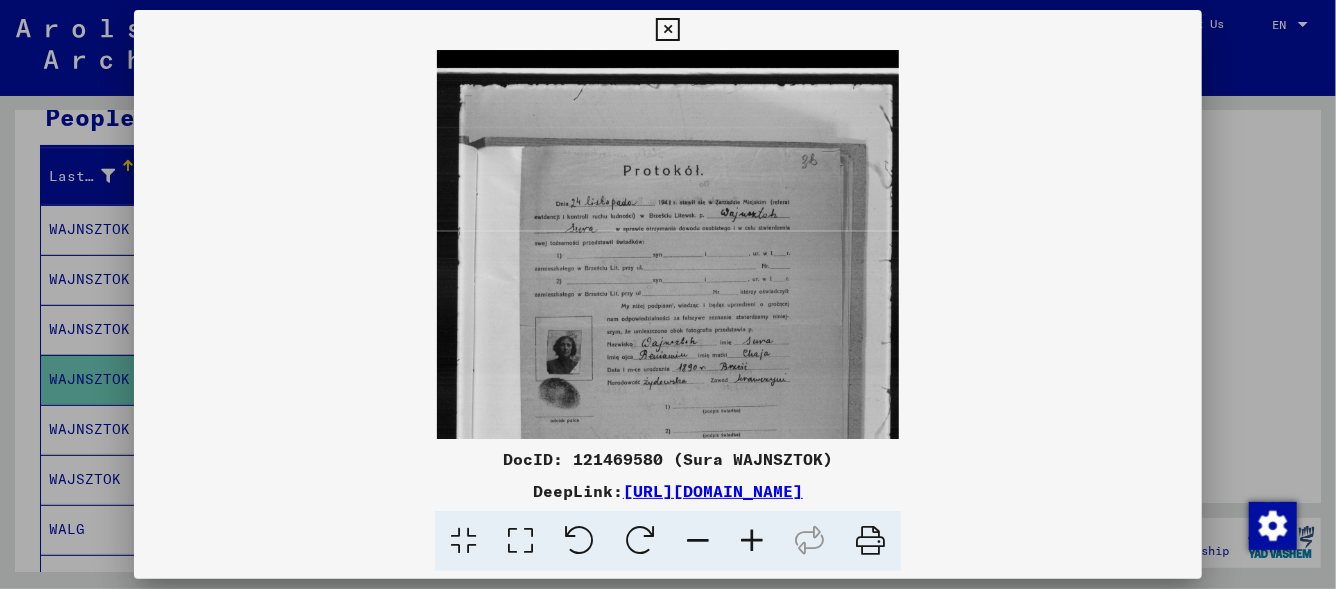 click at bounding box center (752, 541) 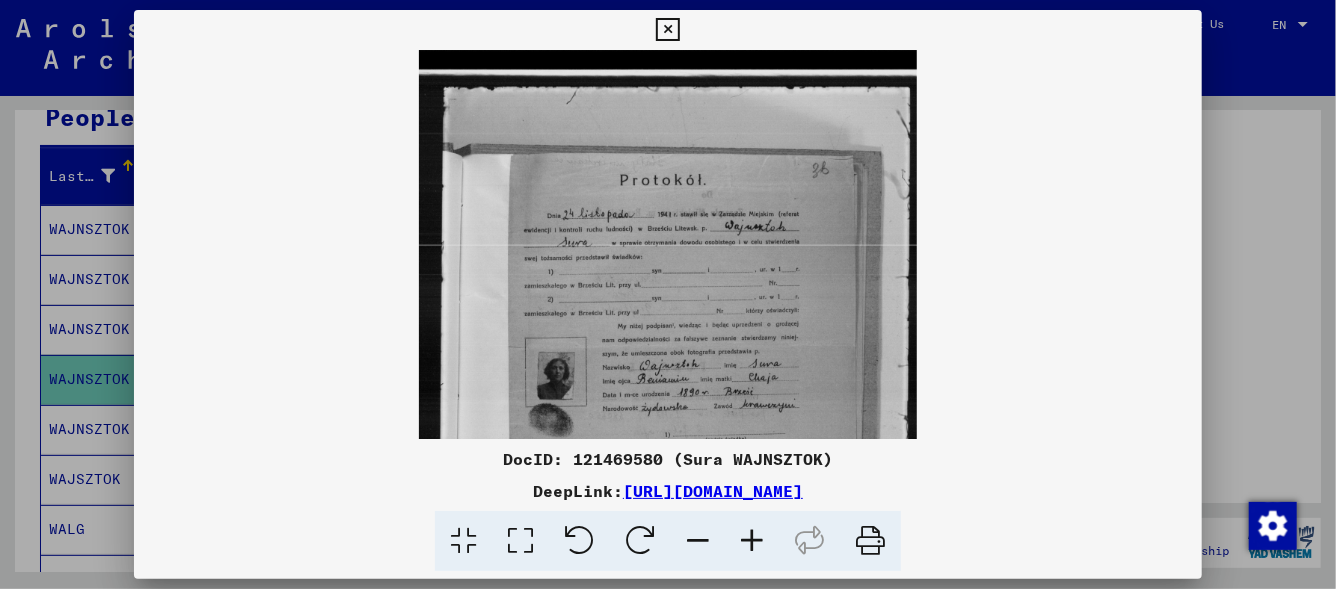 click at bounding box center (752, 541) 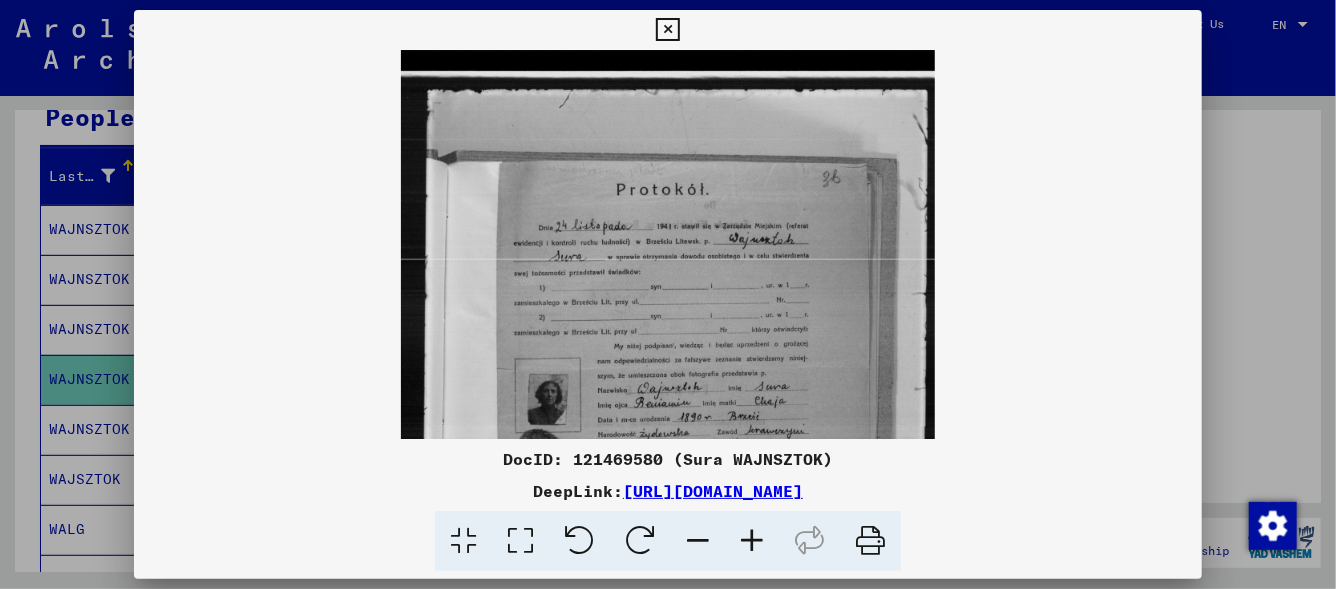 click at bounding box center (752, 541) 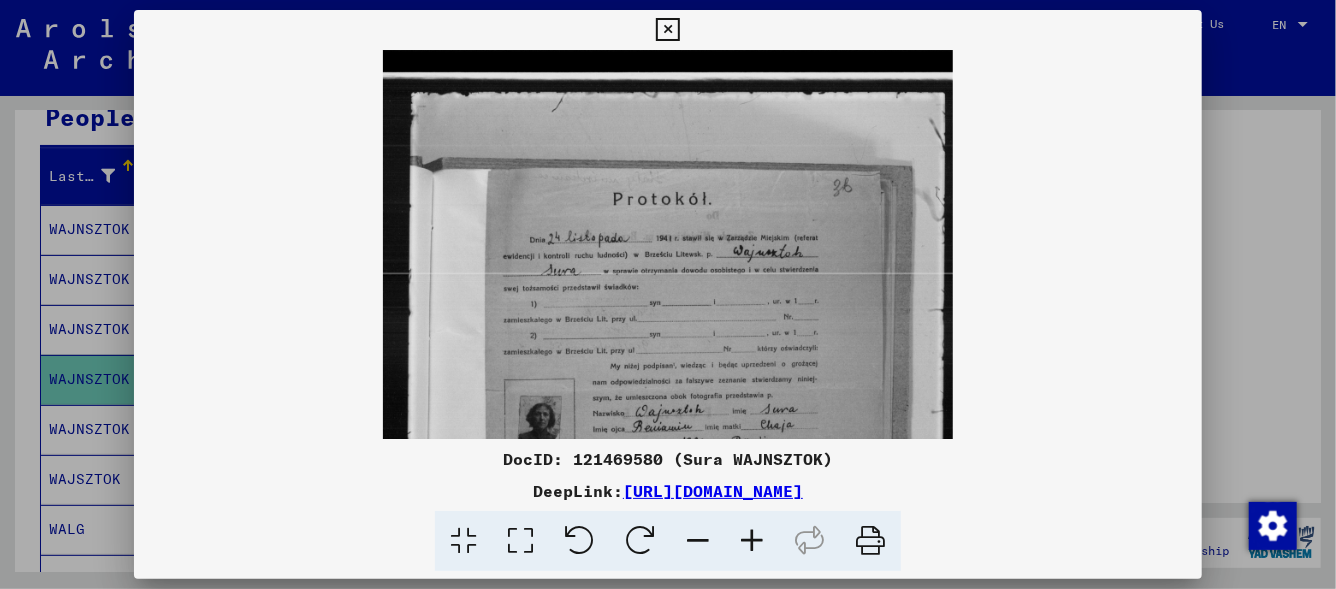 click at bounding box center (752, 541) 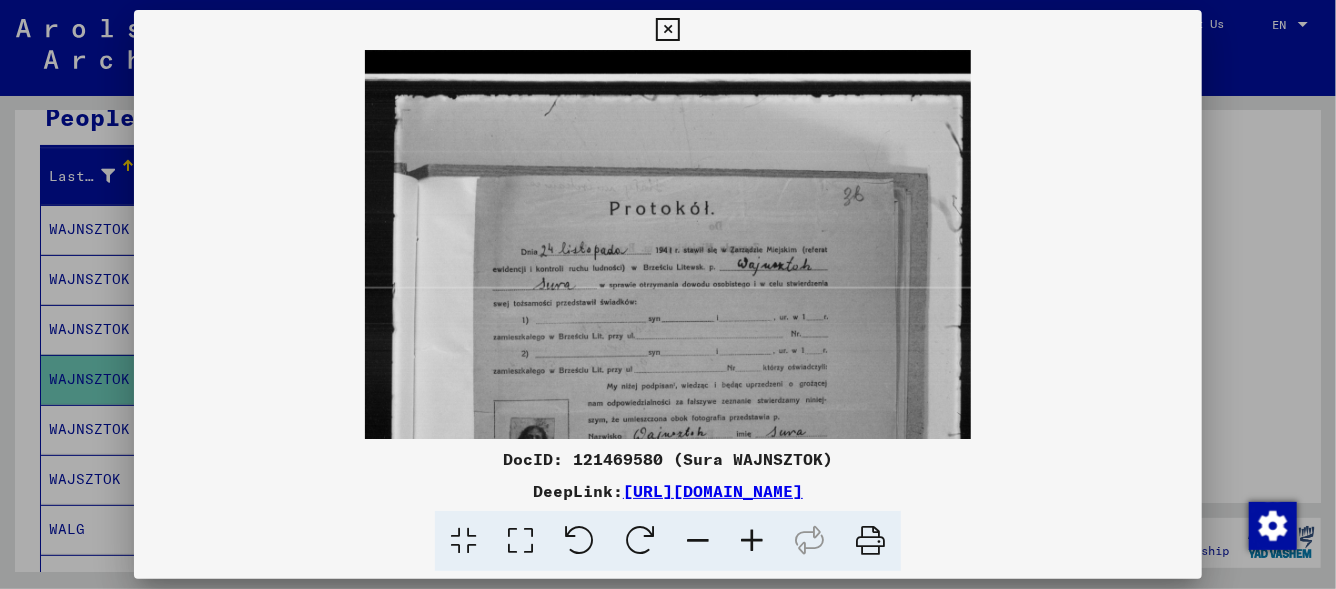 click at bounding box center (752, 541) 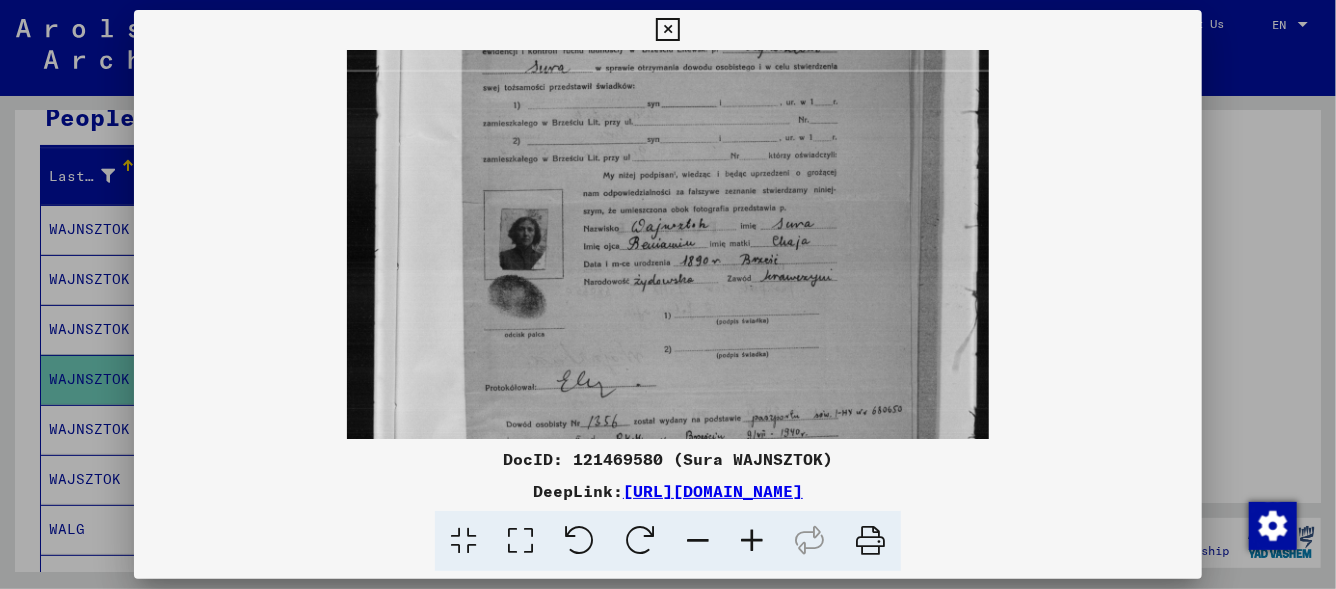 drag, startPoint x: 690, startPoint y: 340, endPoint x: 690, endPoint y: 147, distance: 193 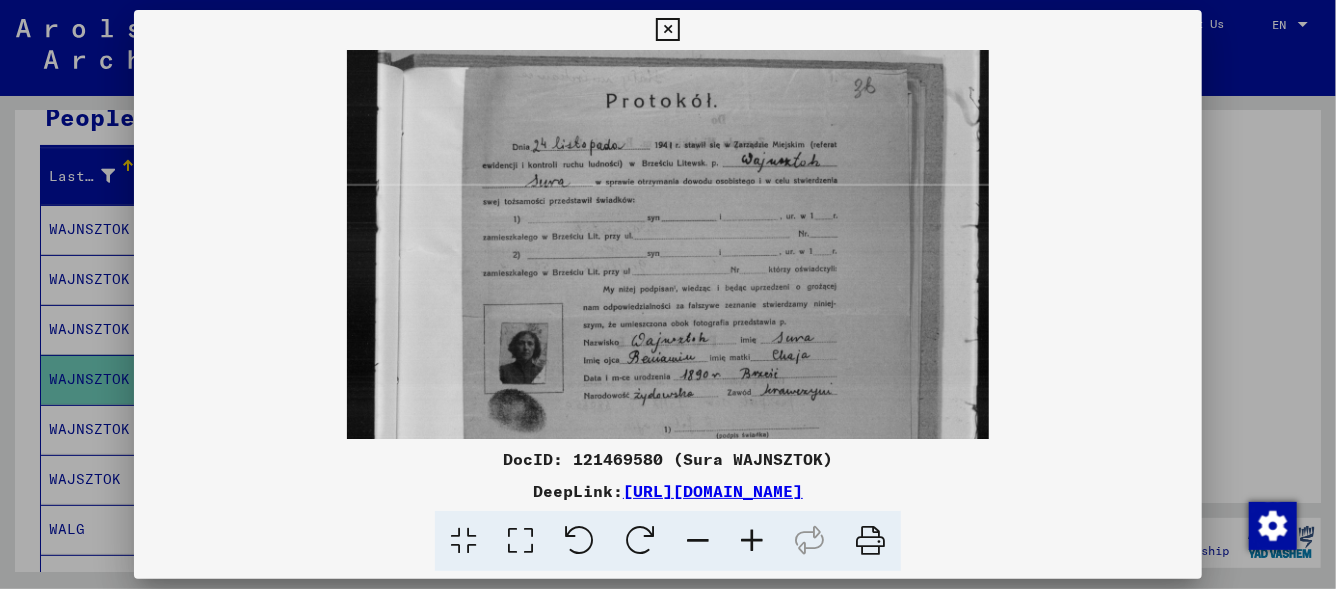 scroll, scrollTop: 93, scrollLeft: 0, axis: vertical 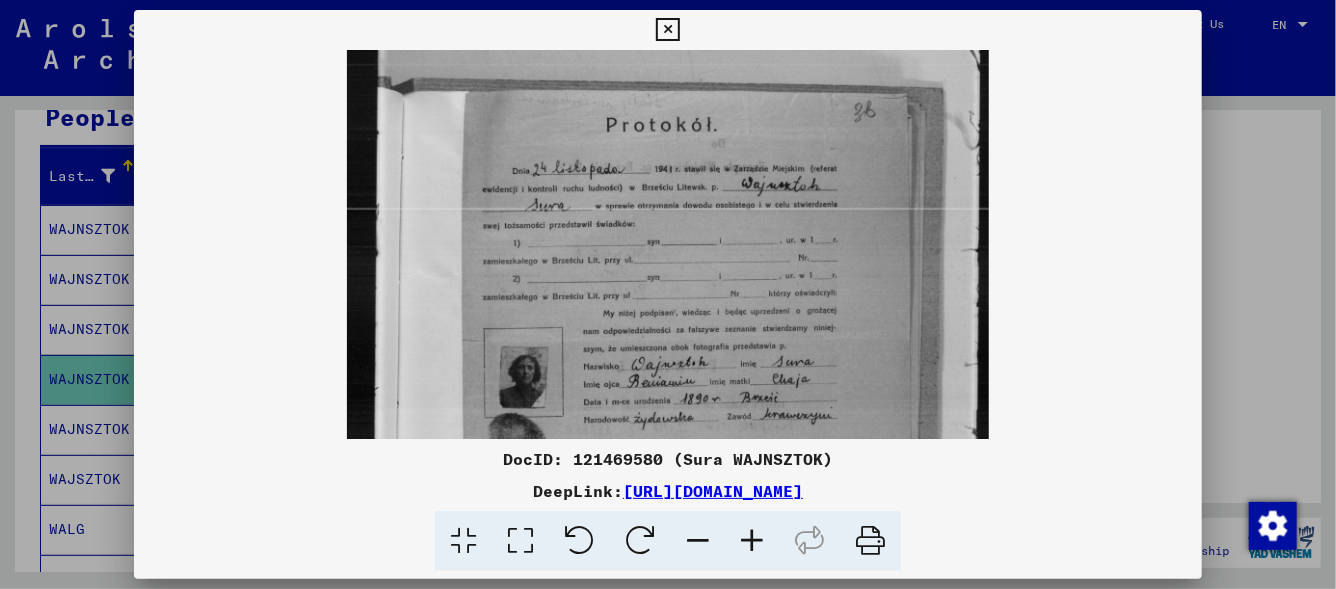 drag, startPoint x: 696, startPoint y: 164, endPoint x: 748, endPoint y: 192, distance: 59.05929 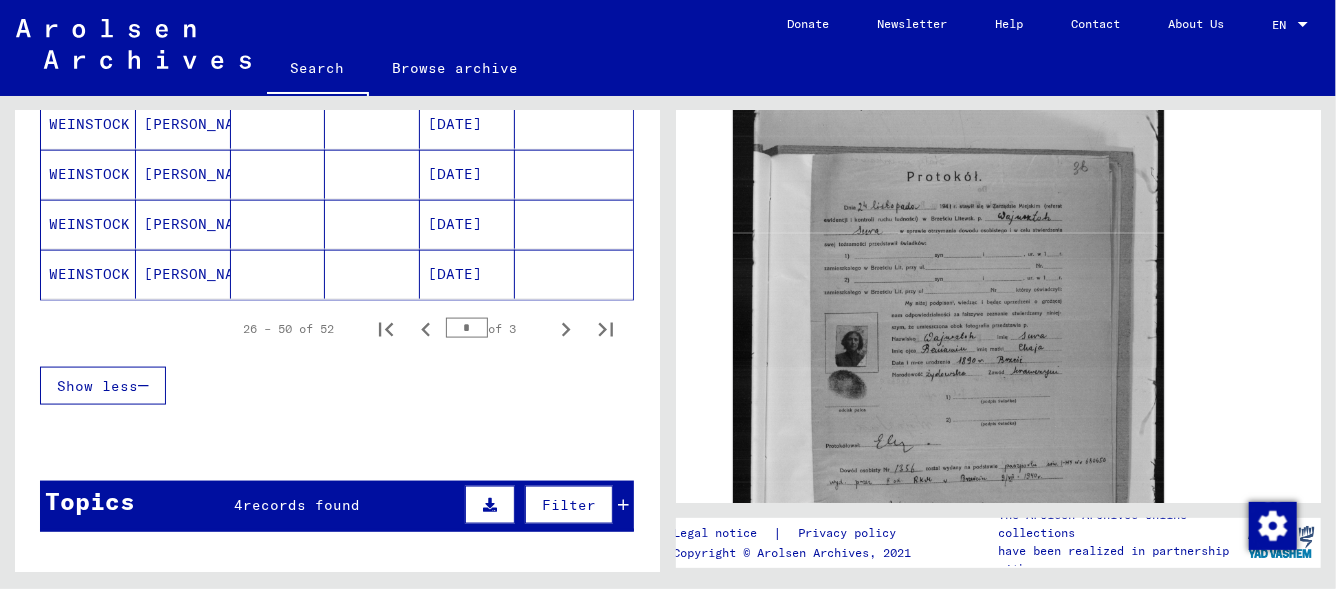 scroll, scrollTop: 1400, scrollLeft: 0, axis: vertical 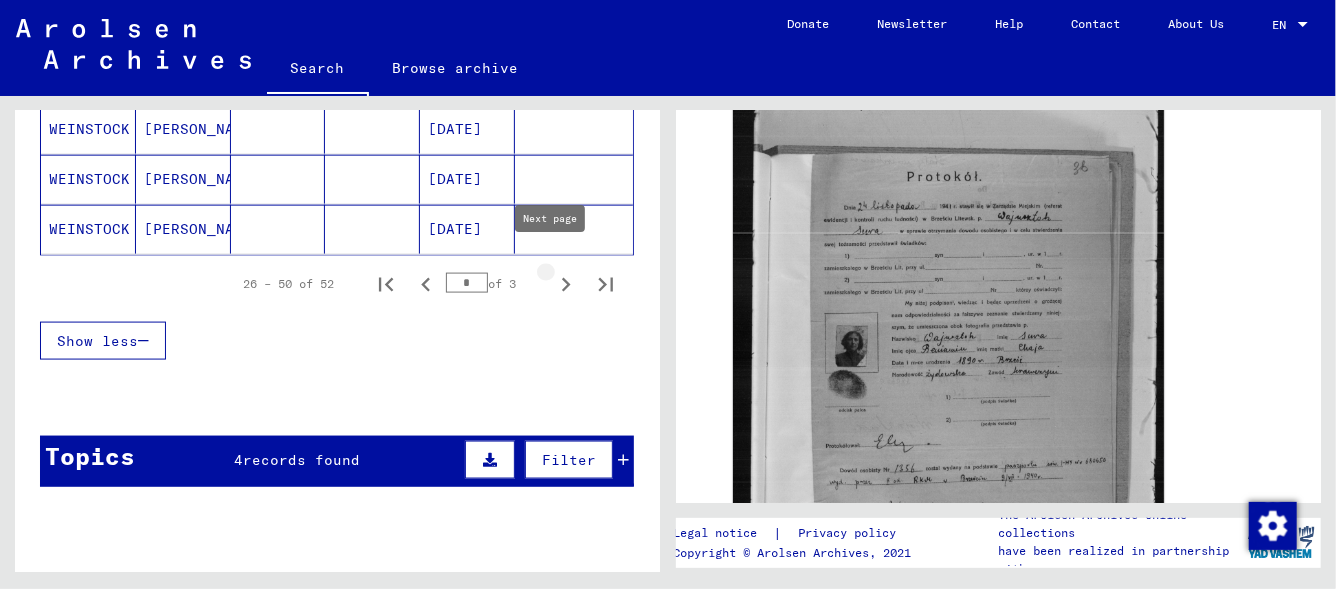 click 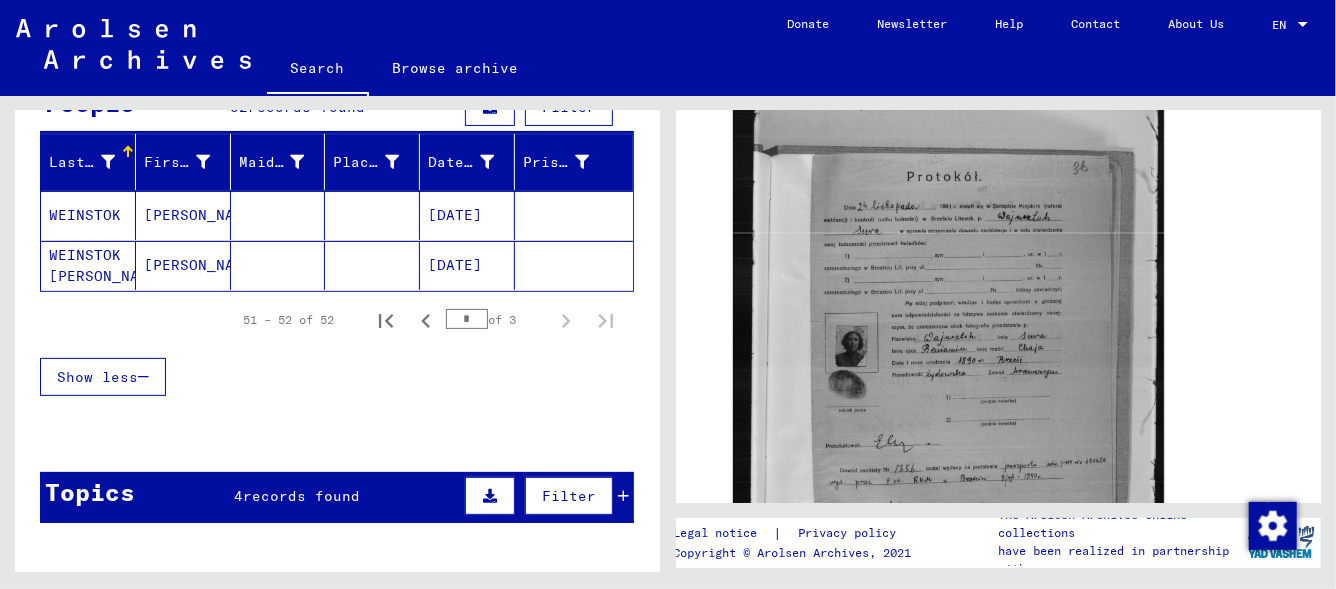 scroll, scrollTop: 0, scrollLeft: 0, axis: both 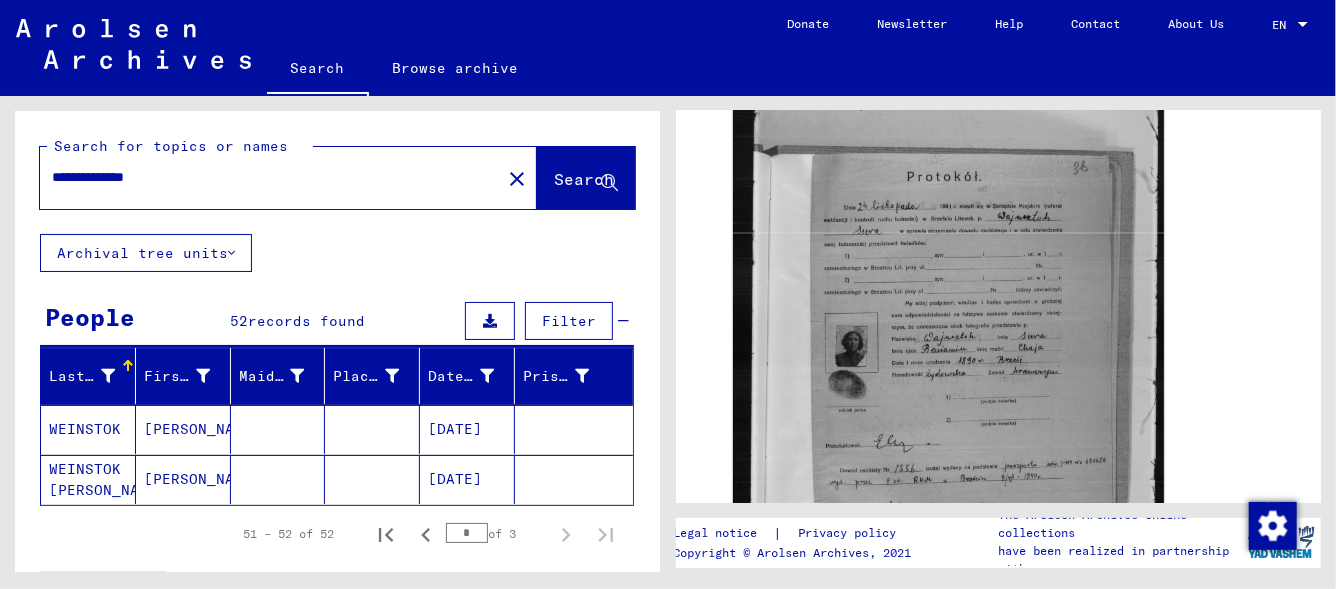drag, startPoint x: 95, startPoint y: 173, endPoint x: 395, endPoint y: 185, distance: 300.2399 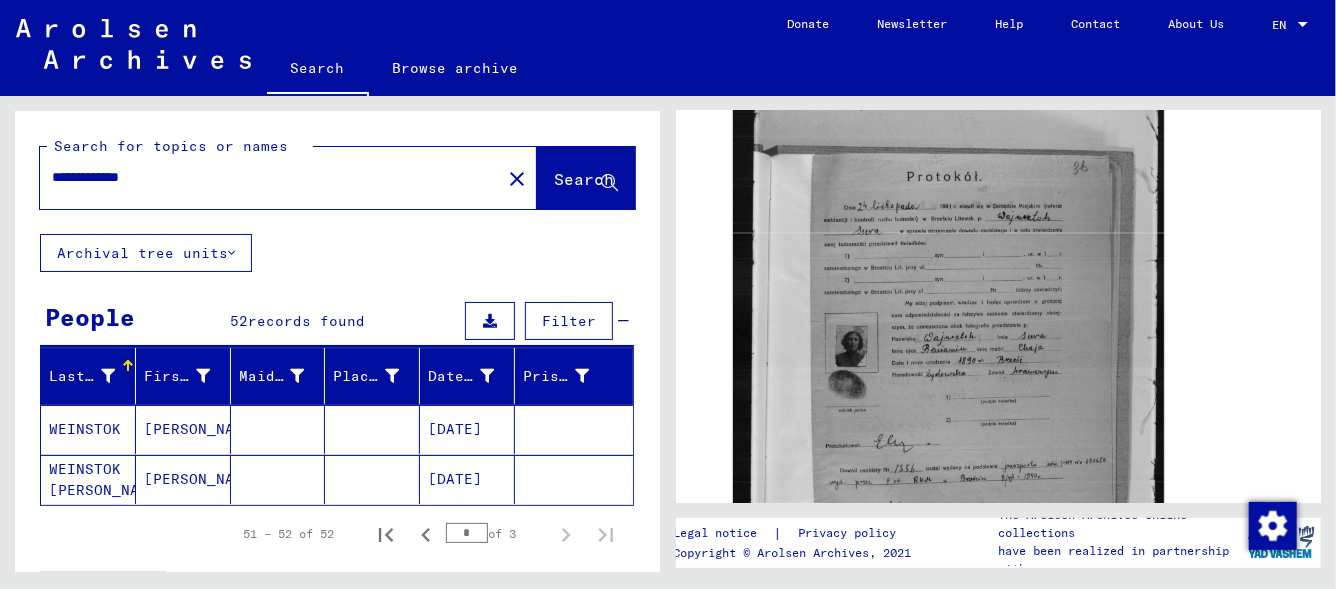 type on "**********" 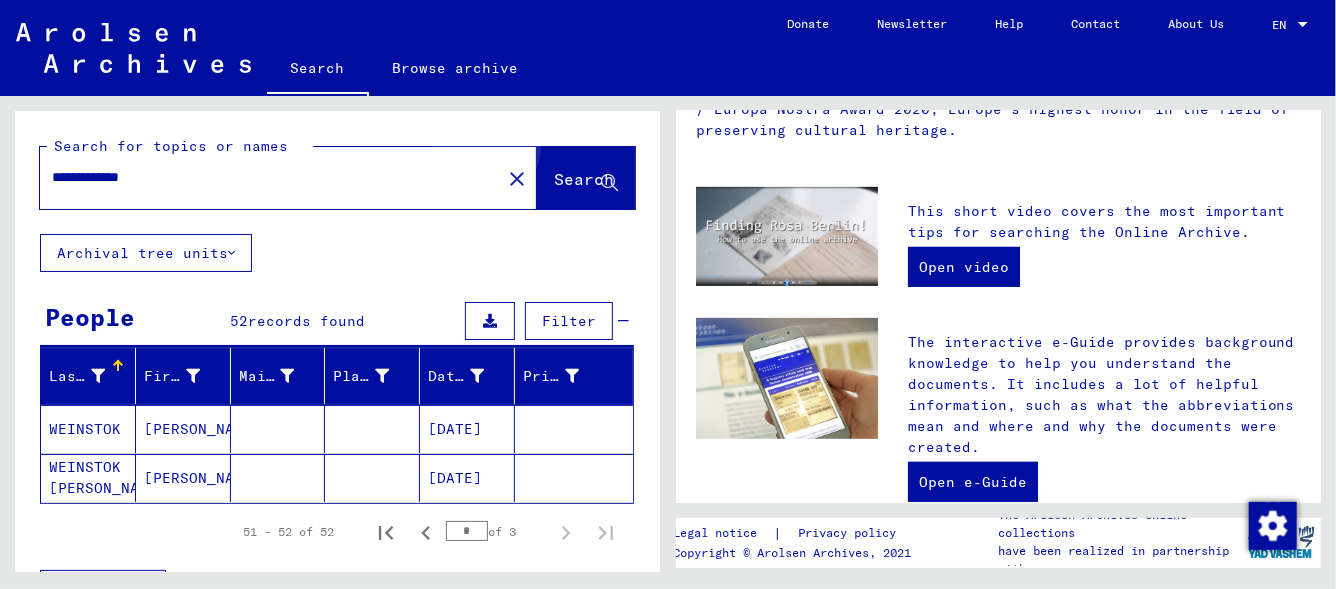 scroll, scrollTop: 0, scrollLeft: 0, axis: both 